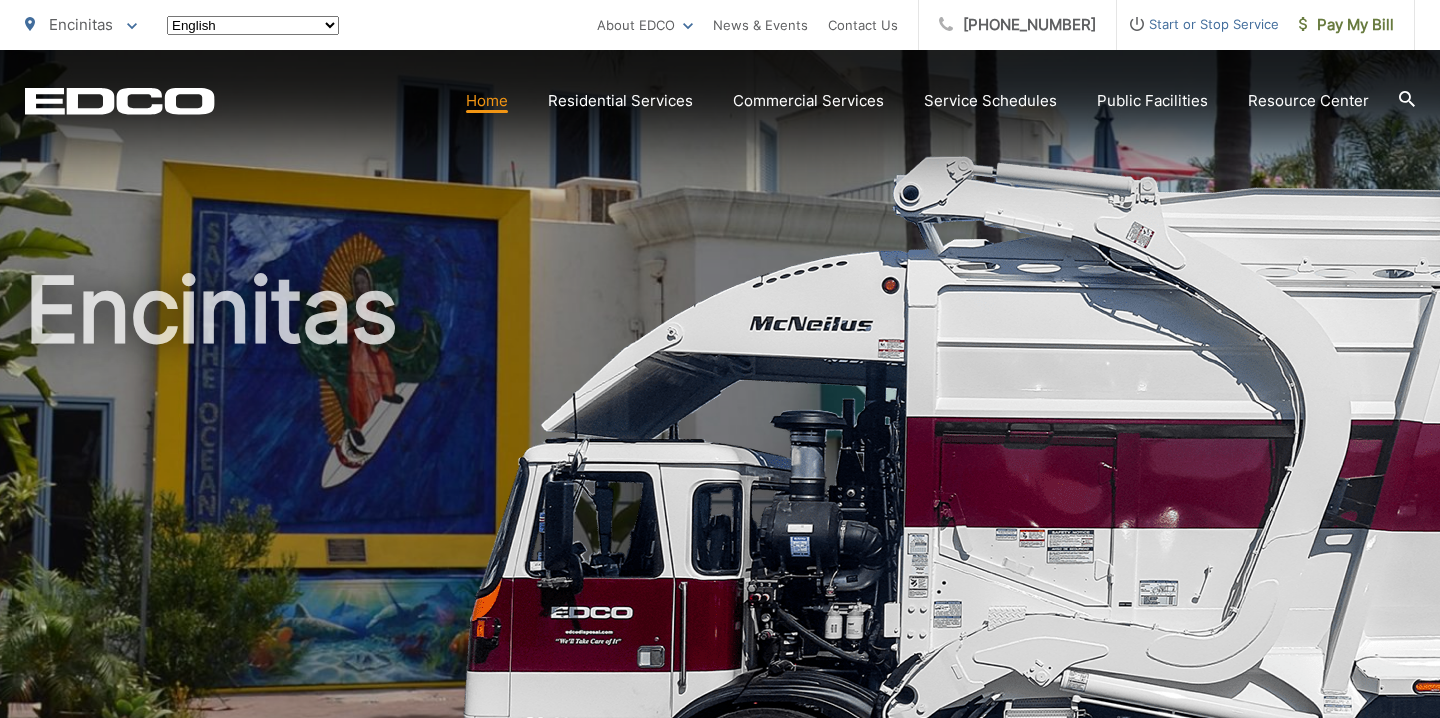 scroll, scrollTop: 0, scrollLeft: 0, axis: both 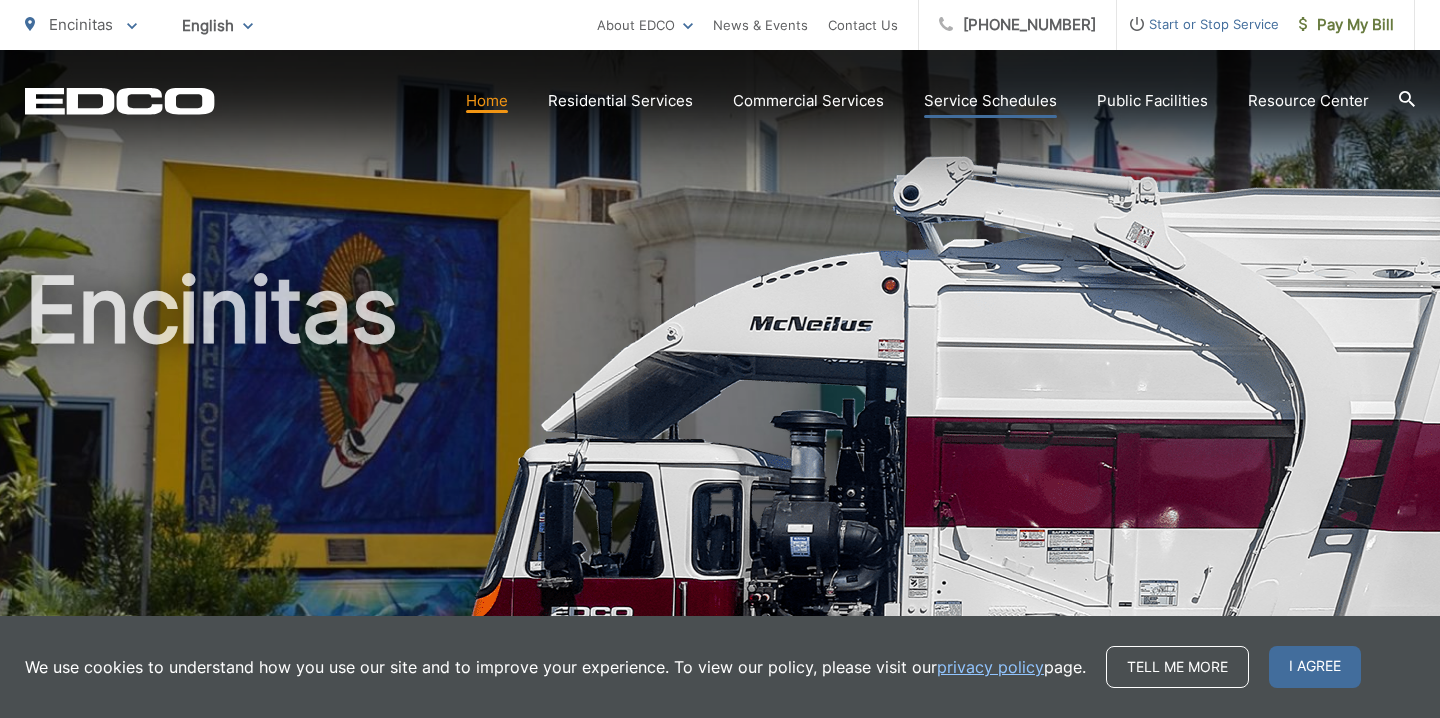 click on "Service Schedules" at bounding box center (990, 101) 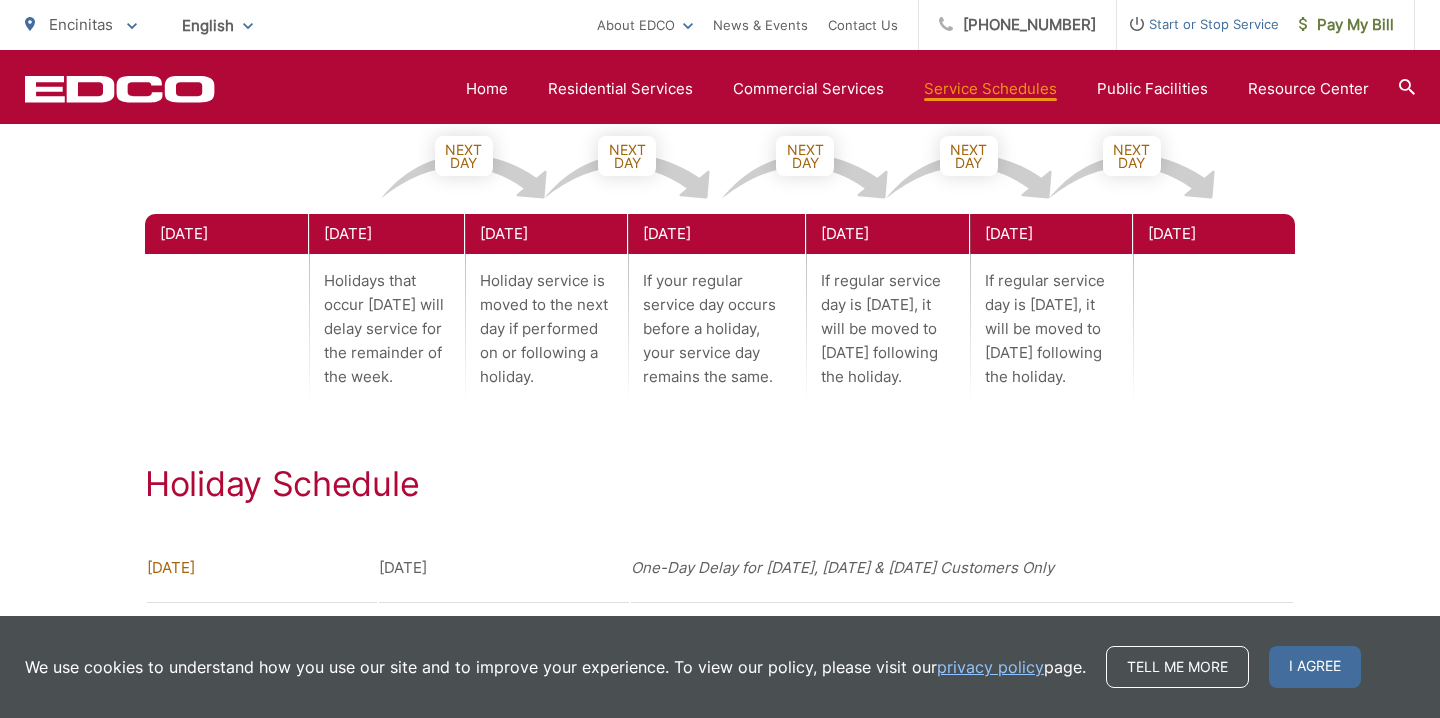 scroll, scrollTop: 1238, scrollLeft: 0, axis: vertical 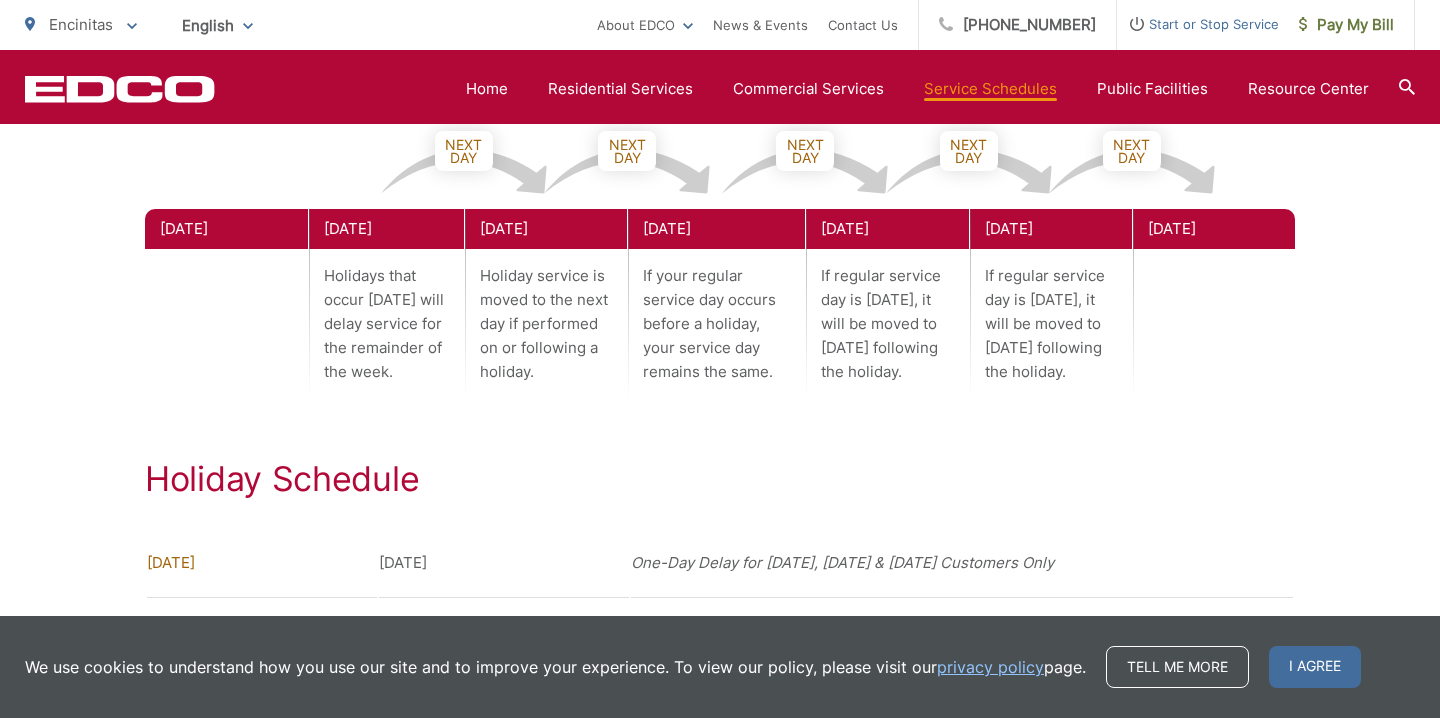 click on "One-Day Delay for Wednesday, Thursday & Friday Customers Only" at bounding box center (962, 563) 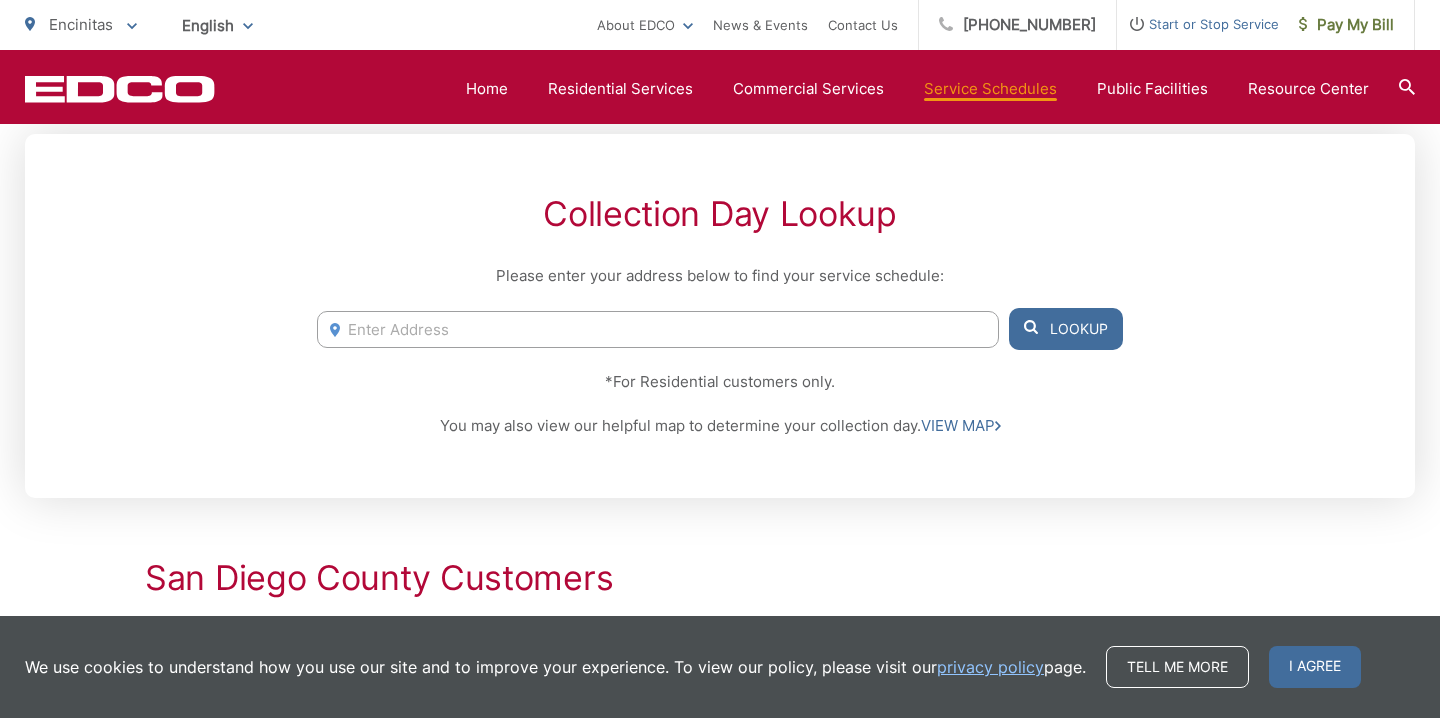 scroll, scrollTop: 0, scrollLeft: 0, axis: both 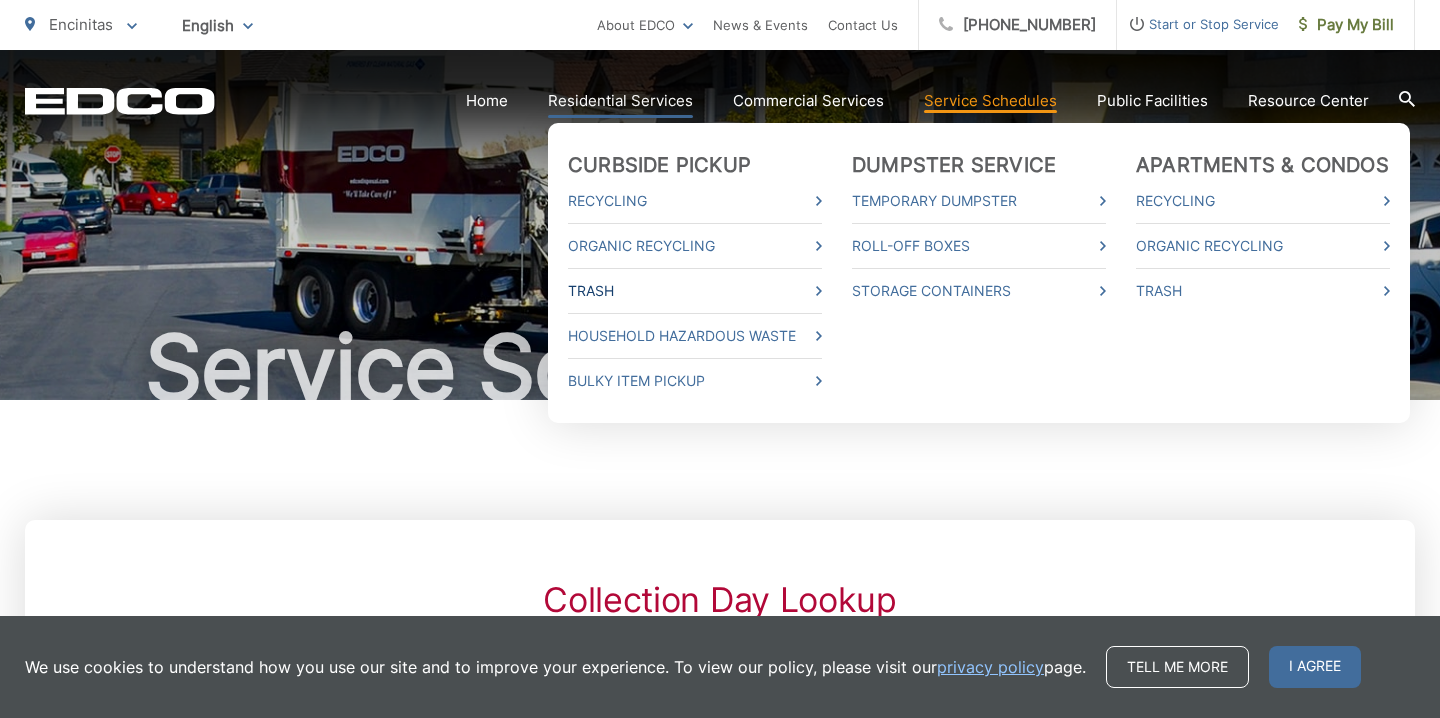 click on "Trash" at bounding box center [695, 291] 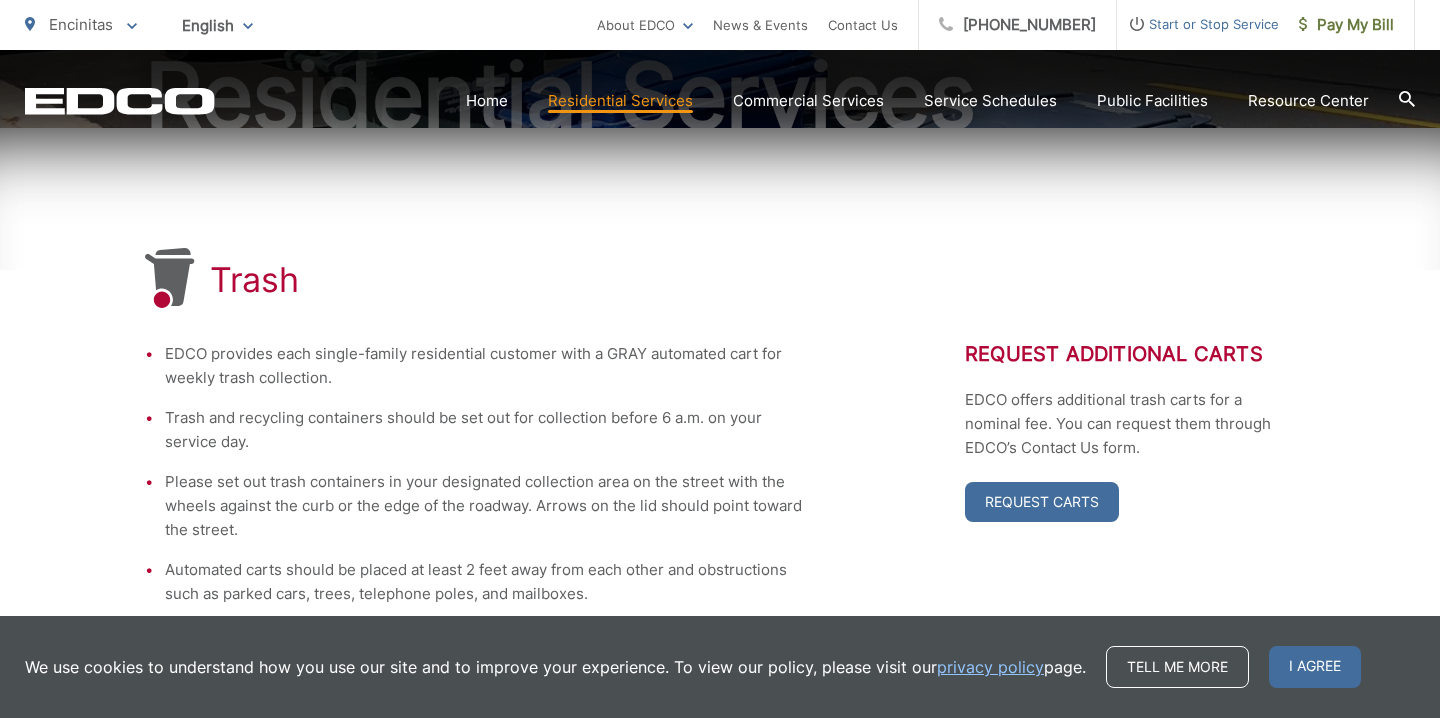 scroll, scrollTop: 273, scrollLeft: 0, axis: vertical 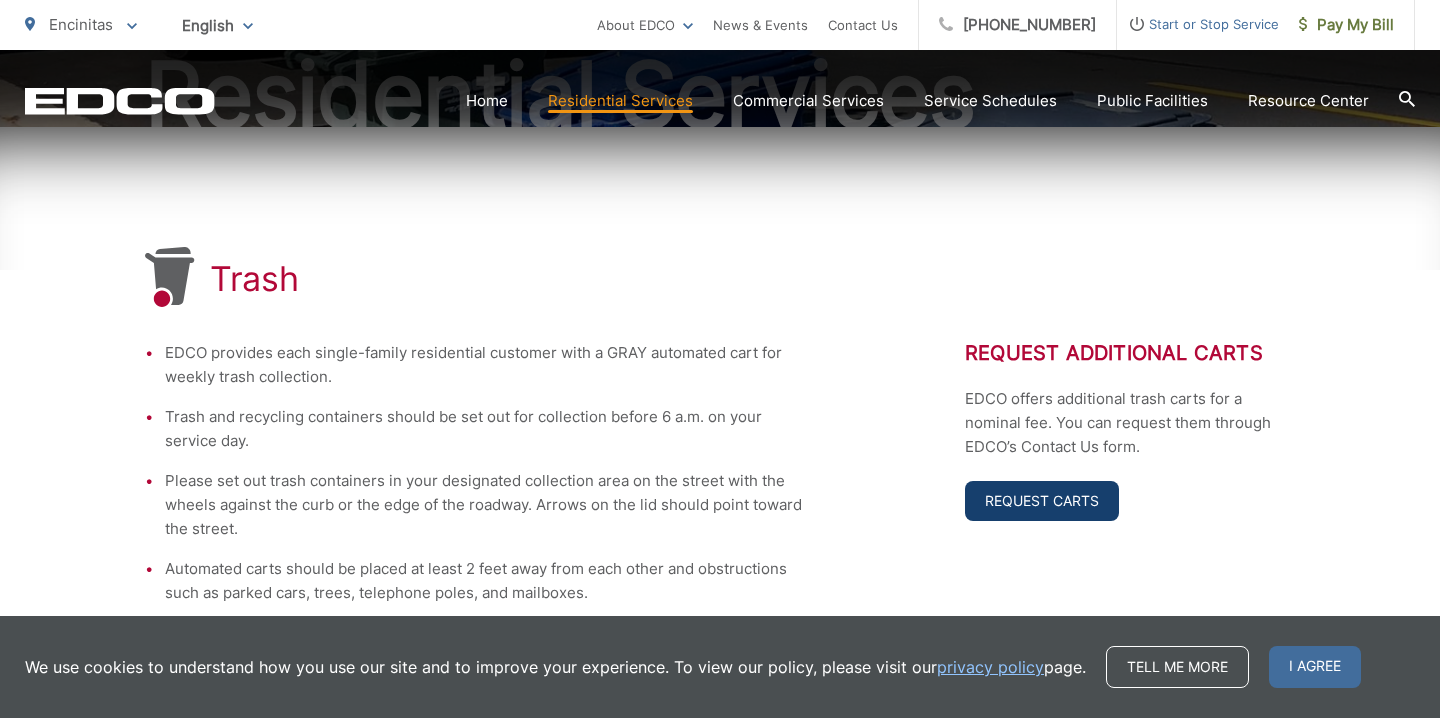 click on "Request Carts" at bounding box center (1042, 501) 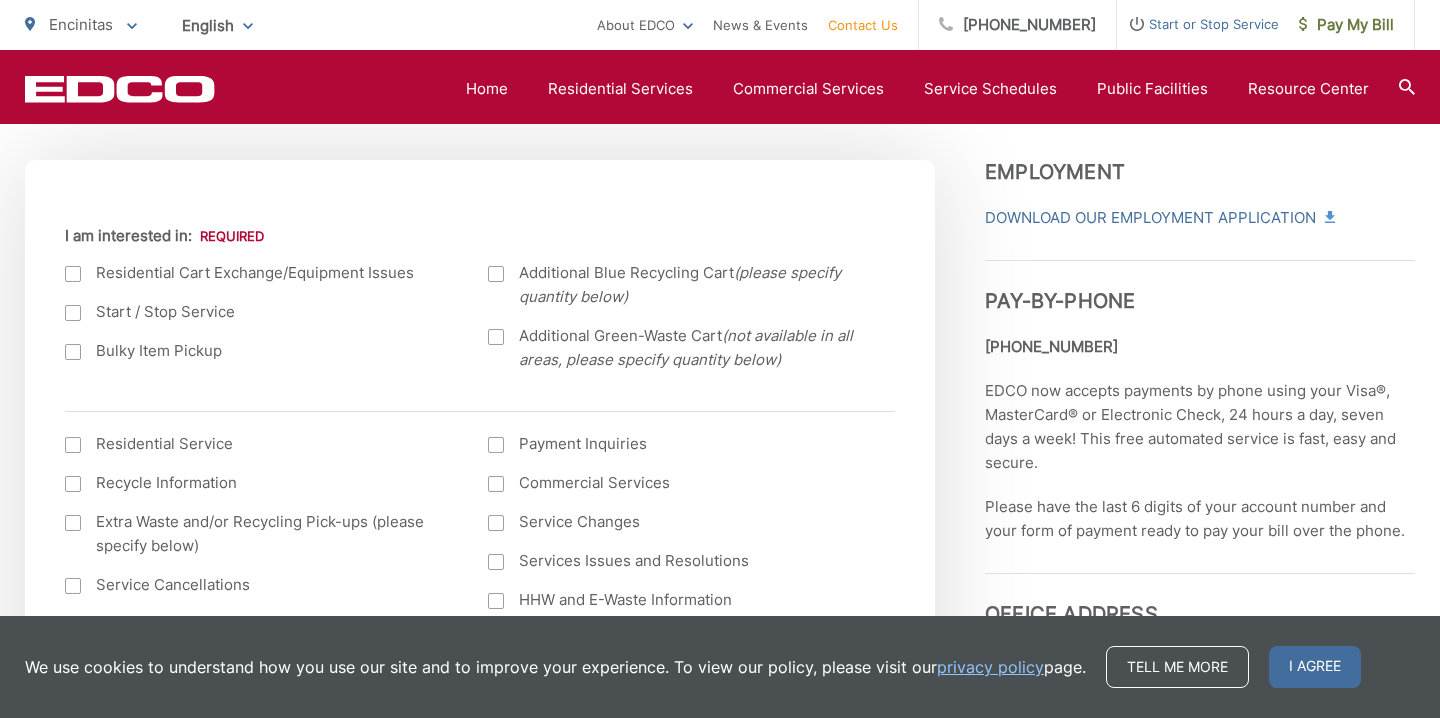 scroll, scrollTop: 691, scrollLeft: 0, axis: vertical 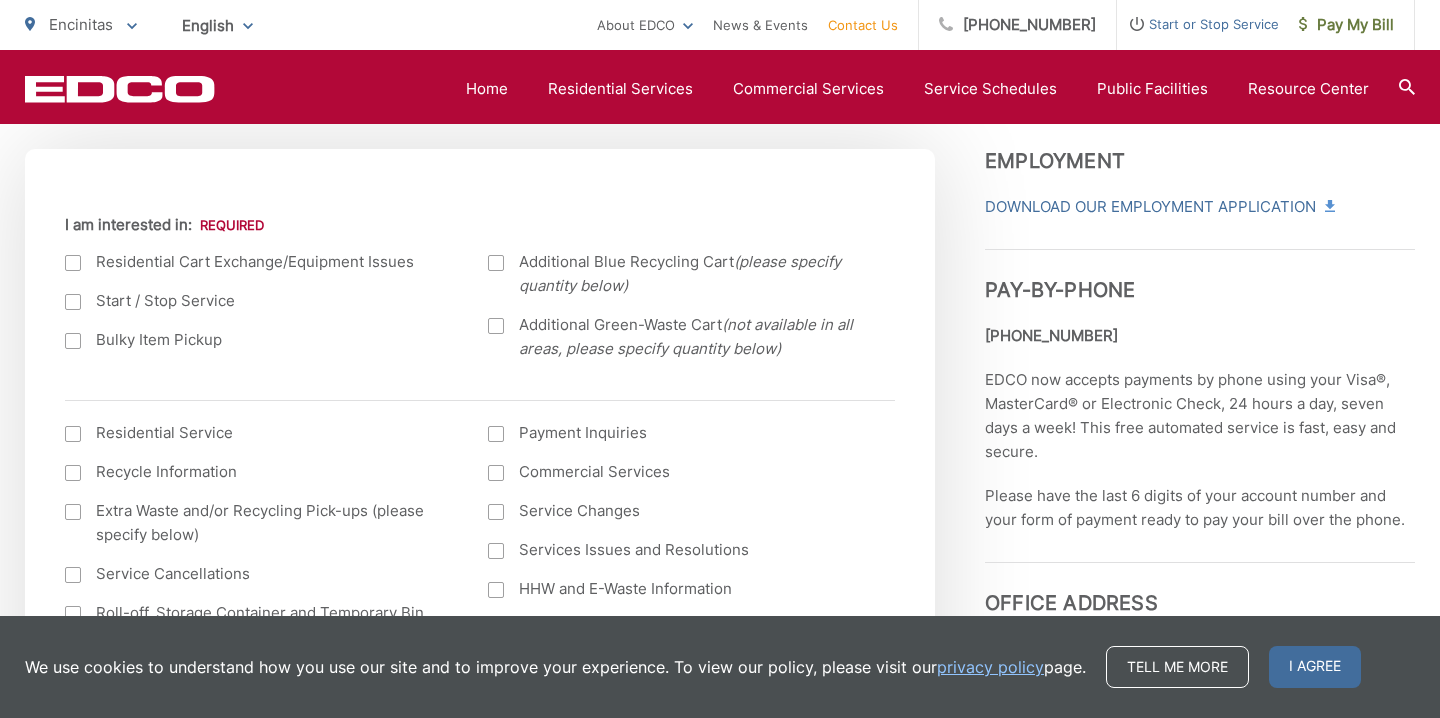 click at bounding box center (73, 263) 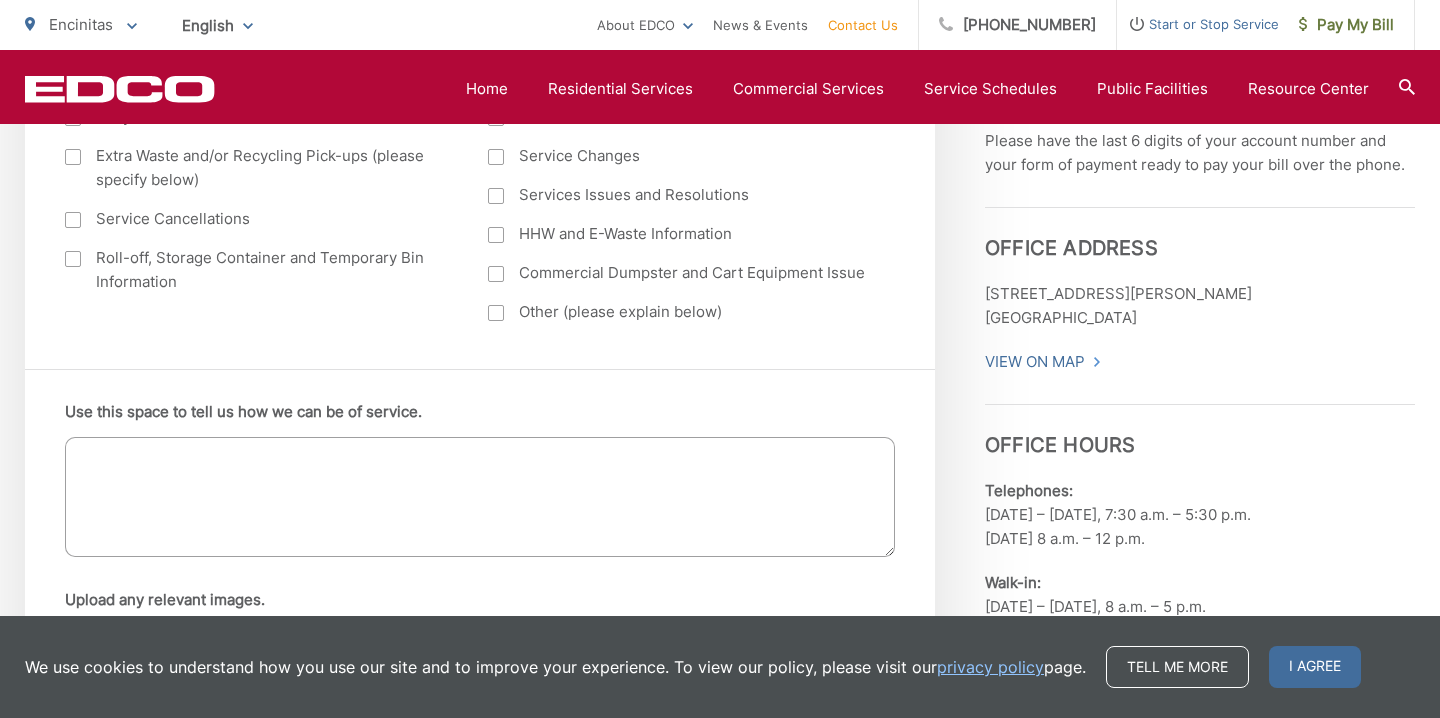 scroll, scrollTop: 1203, scrollLeft: 0, axis: vertical 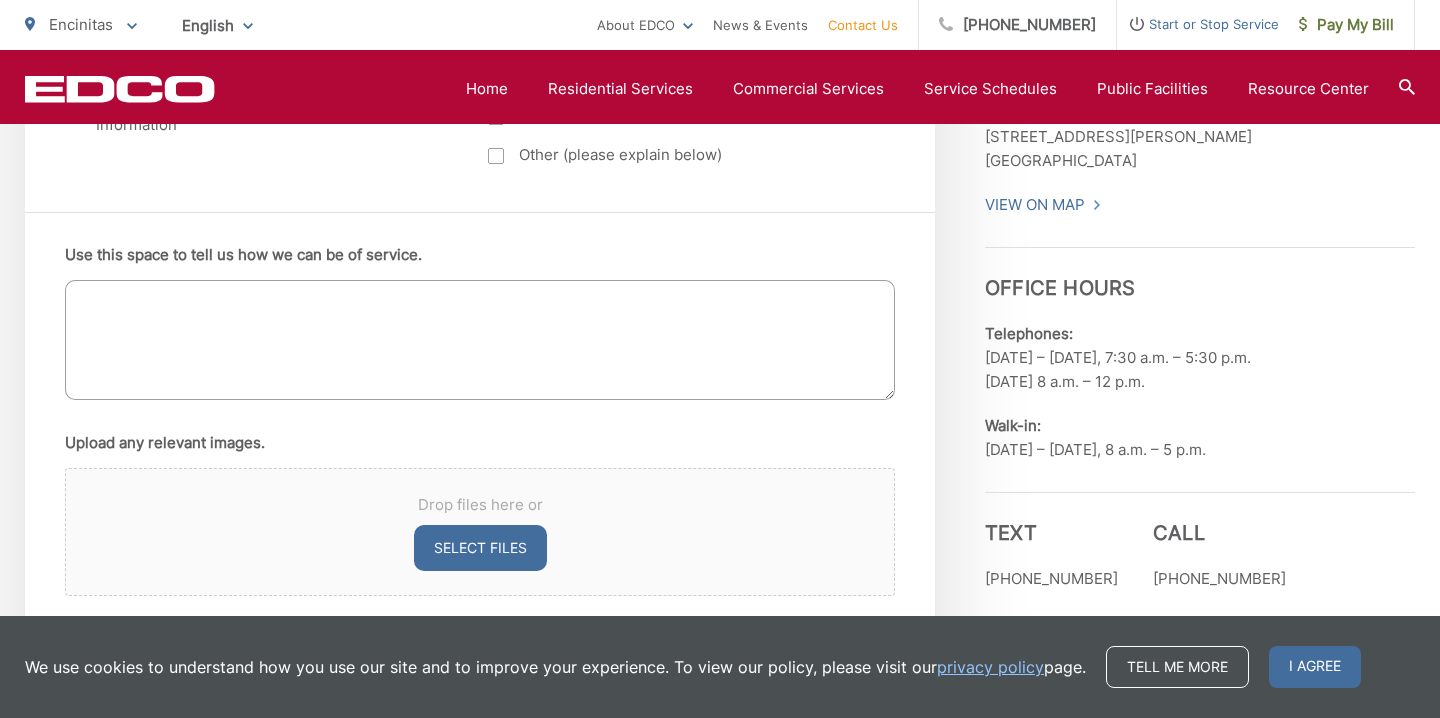 click on "Upload any relevant images.
Drop files here or
Select files
Accepted file types: jpg, jpeg, png, Max. file size: 5 MB, Max. files: 5." at bounding box center [480, 533] 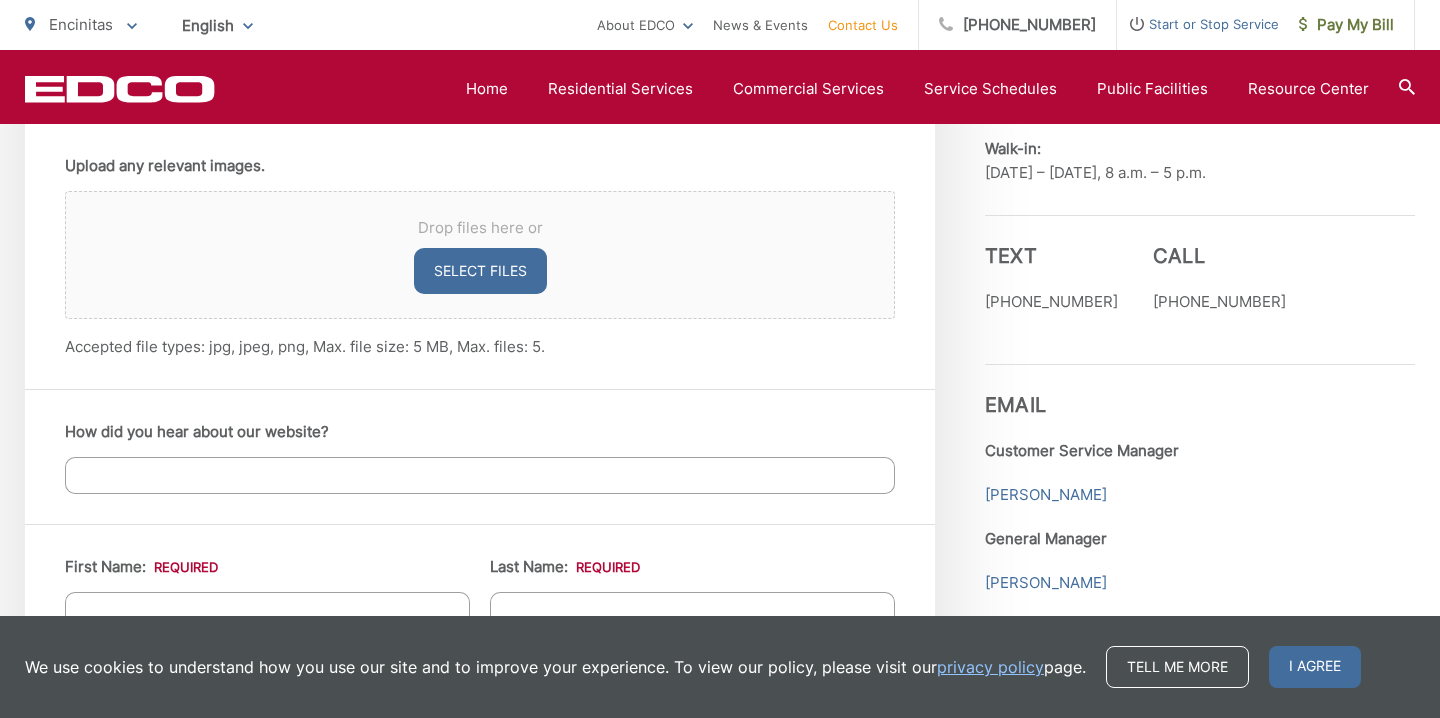 scroll, scrollTop: 1482, scrollLeft: 0, axis: vertical 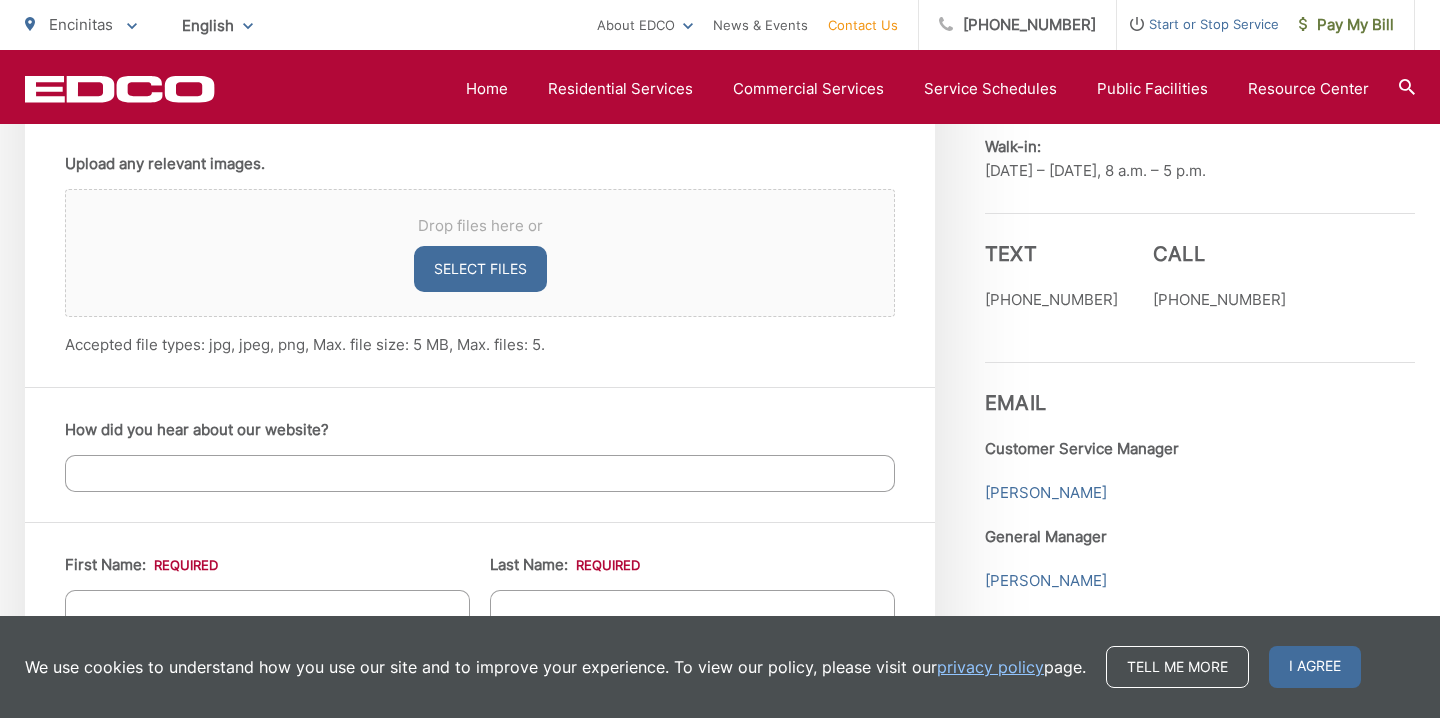 type on "I'd like to request a bigger size trash can please" 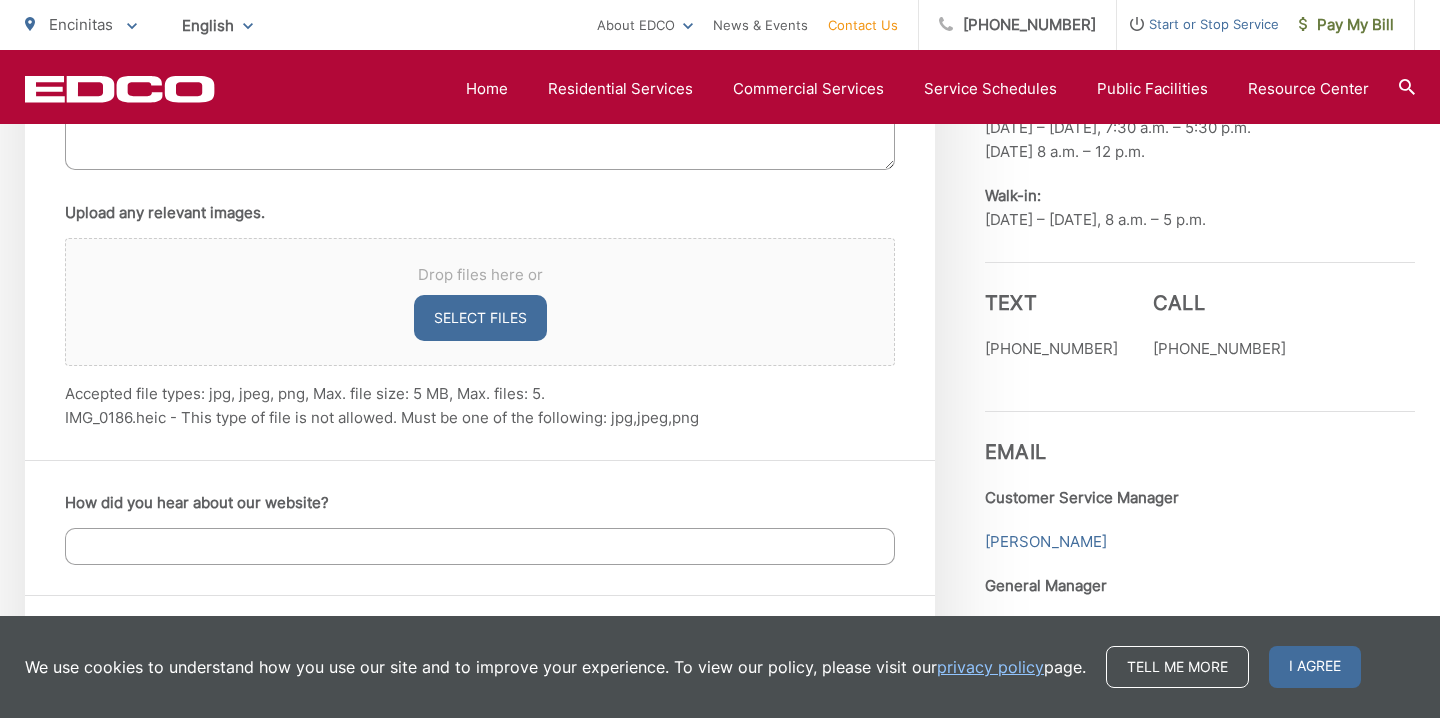 scroll, scrollTop: 1417, scrollLeft: 0, axis: vertical 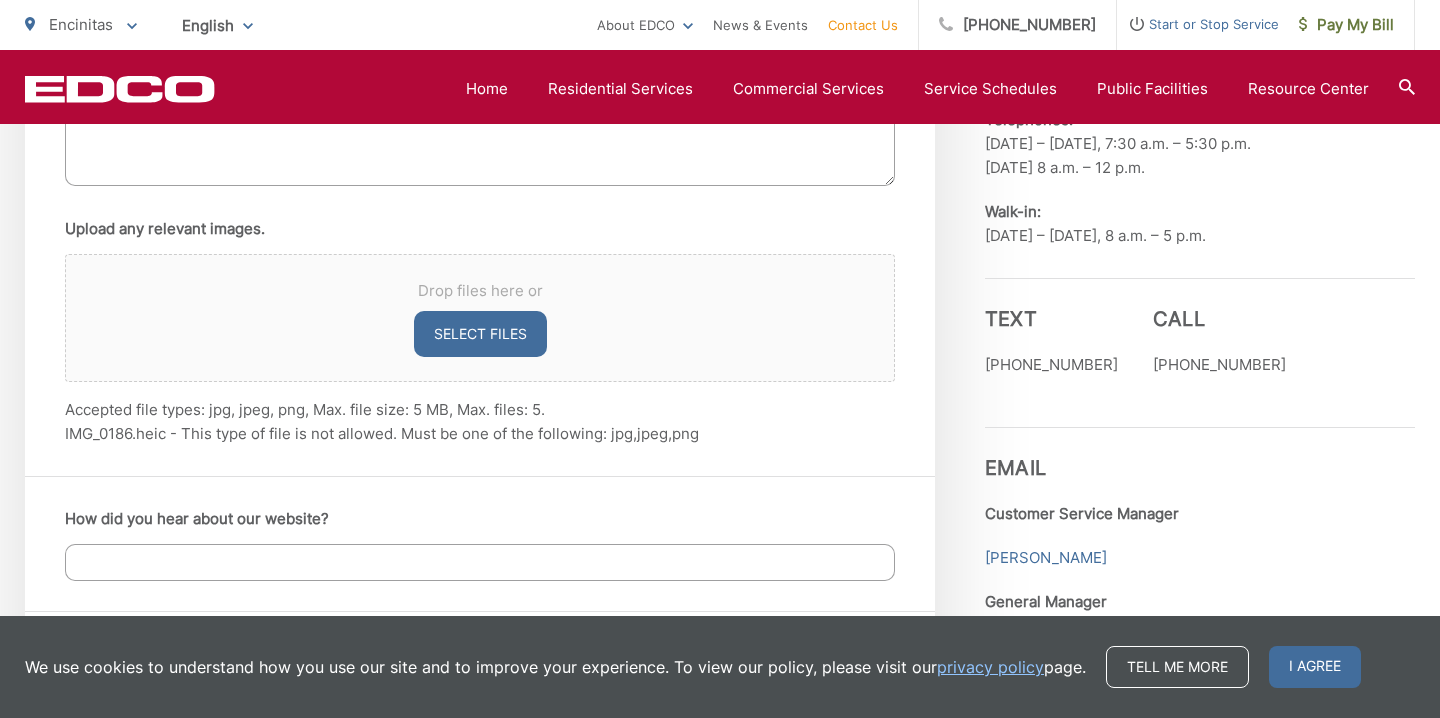click on "Select files" at bounding box center (480, 334) 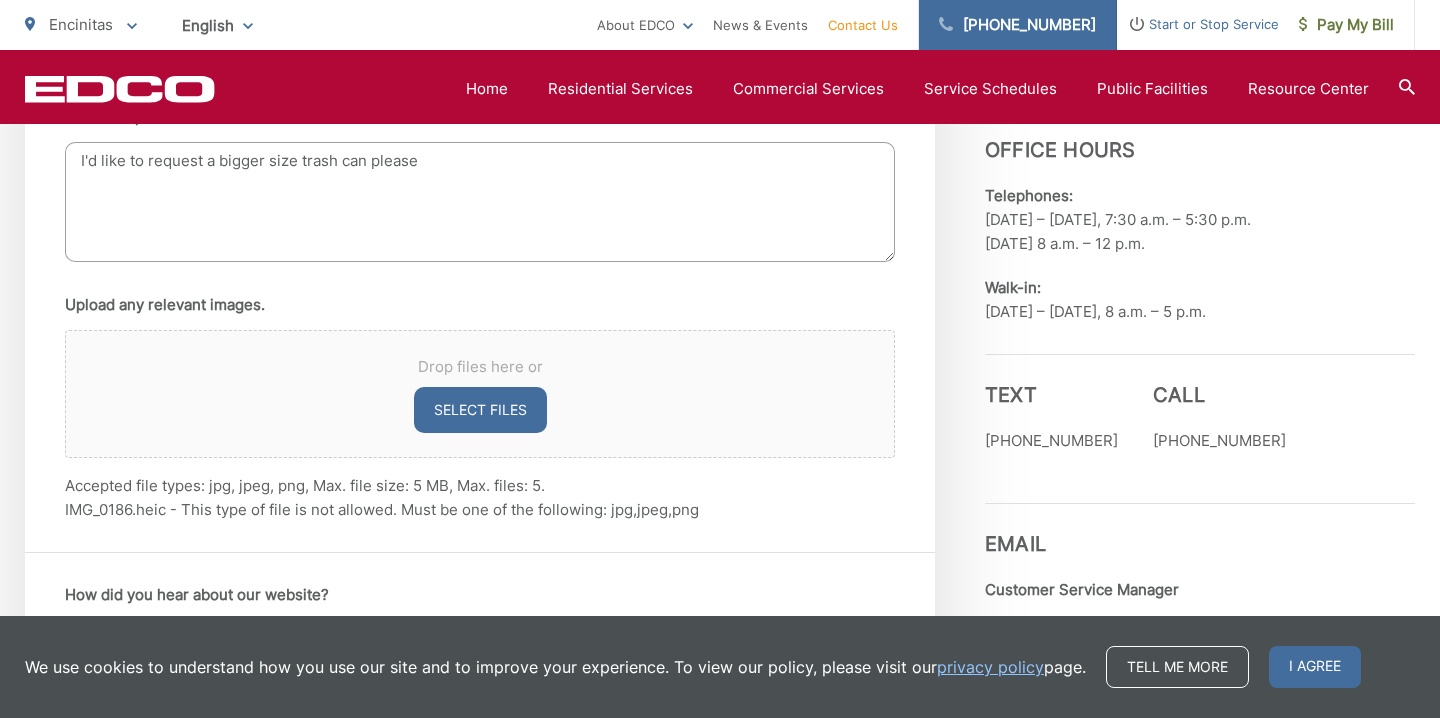 scroll, scrollTop: 1334, scrollLeft: 0, axis: vertical 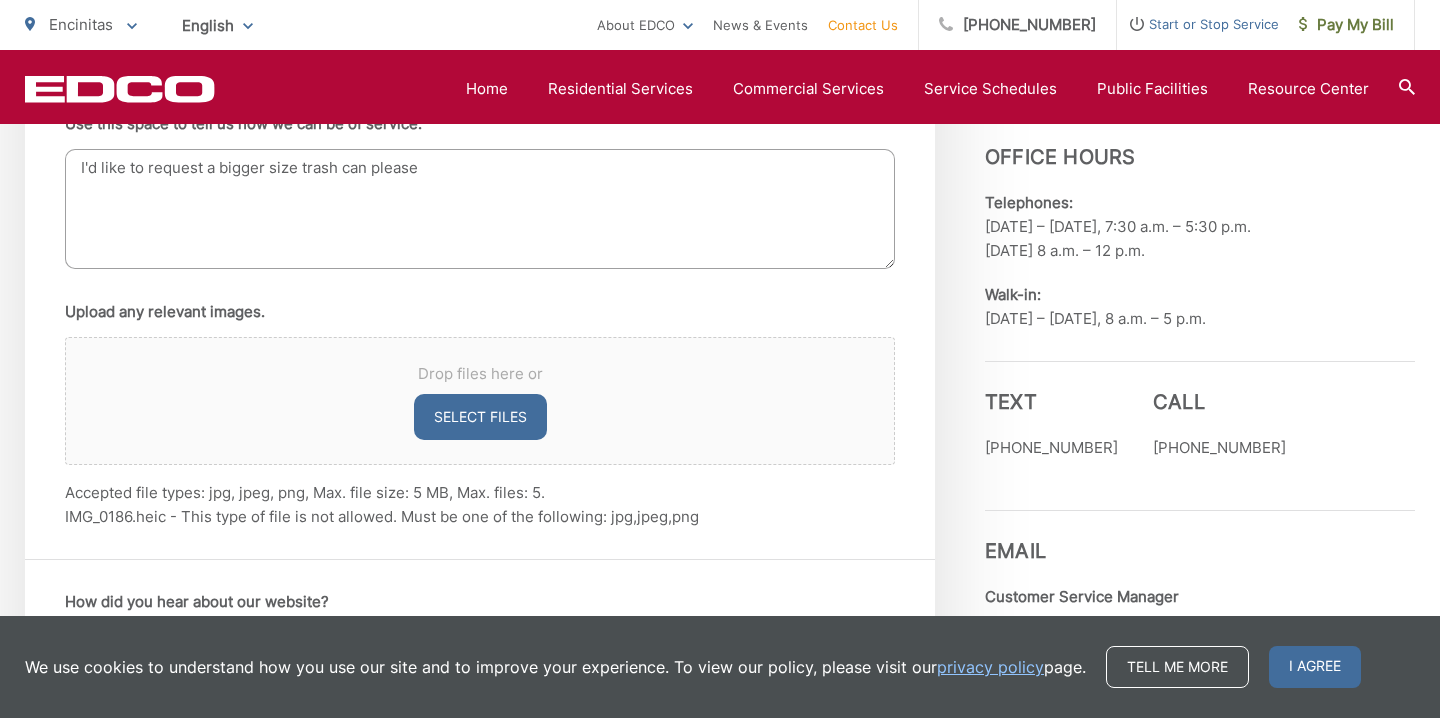 click on "Select files" at bounding box center [480, 417] 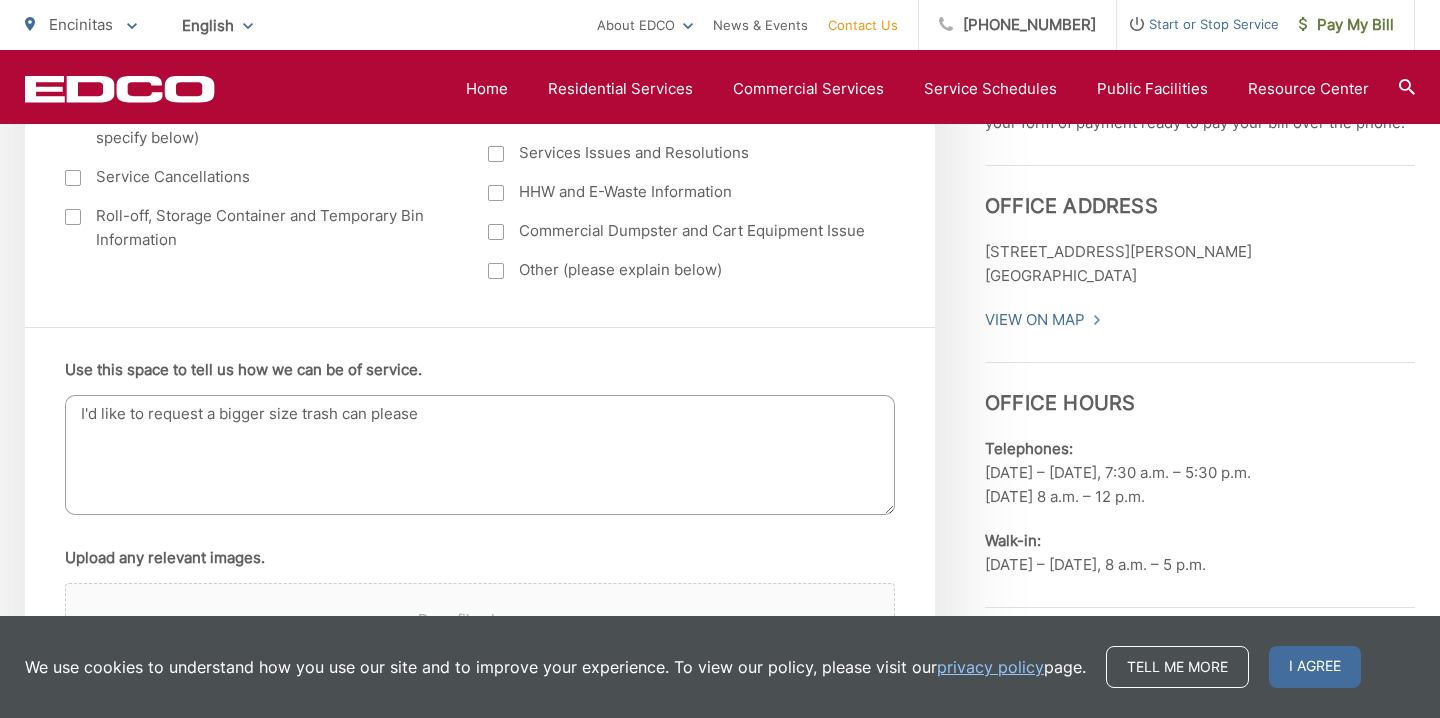scroll, scrollTop: 1099, scrollLeft: 0, axis: vertical 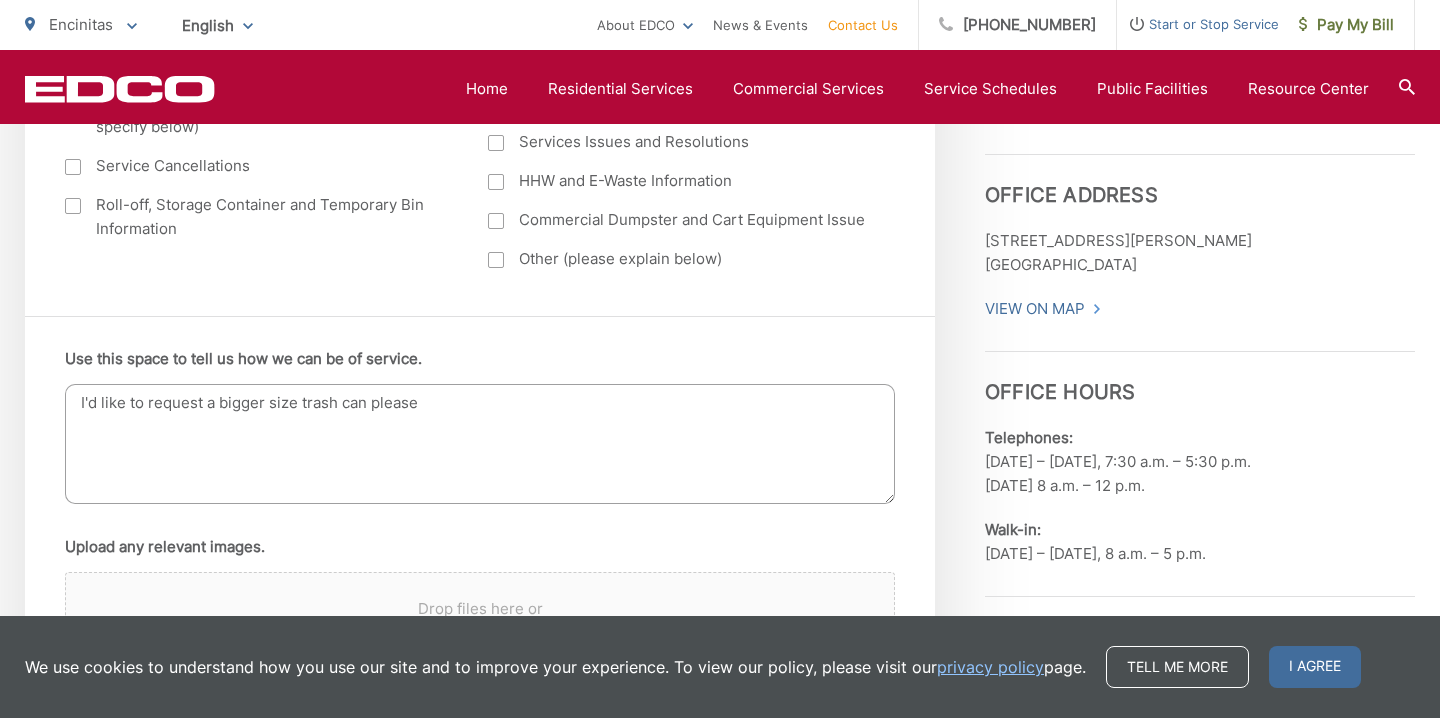 click on "I'd like to request a bigger size trash can please" at bounding box center (480, 444) 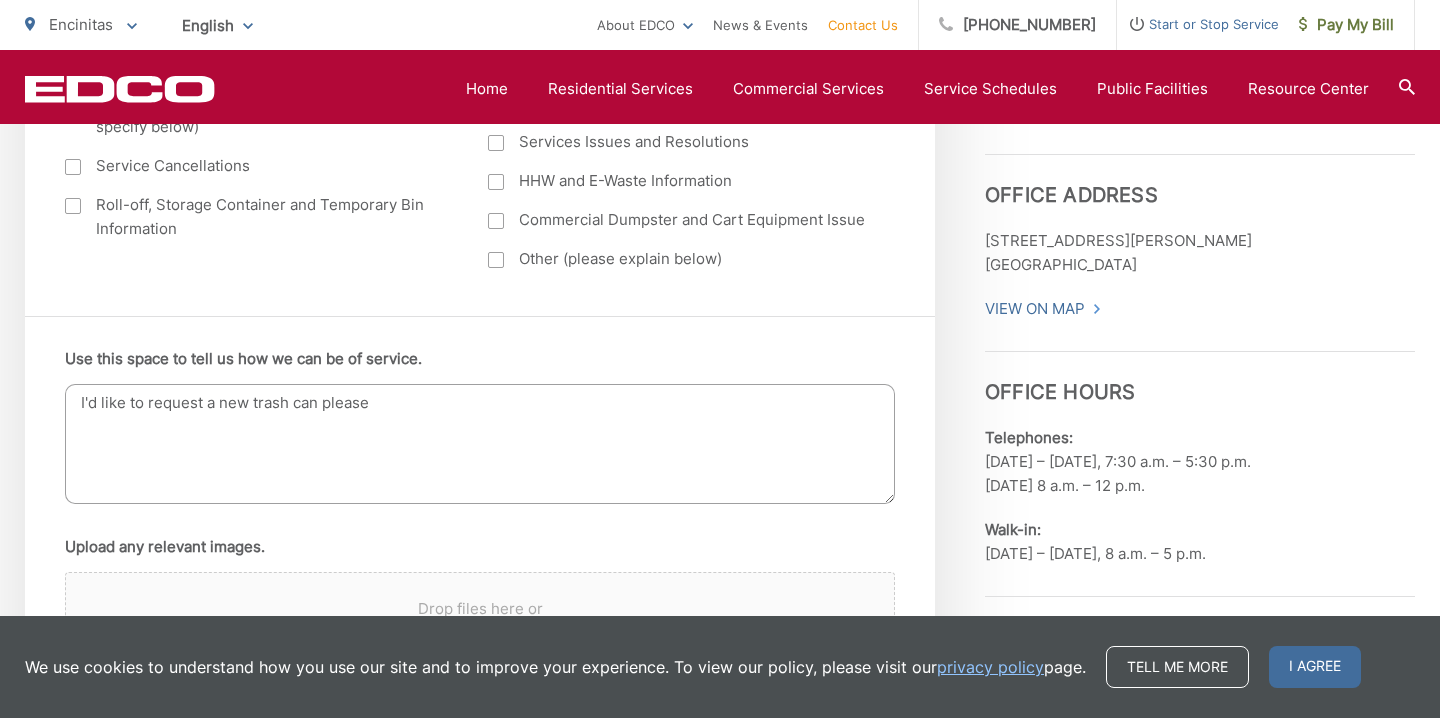click on "I'd like to request a new trash can please" at bounding box center [480, 444] 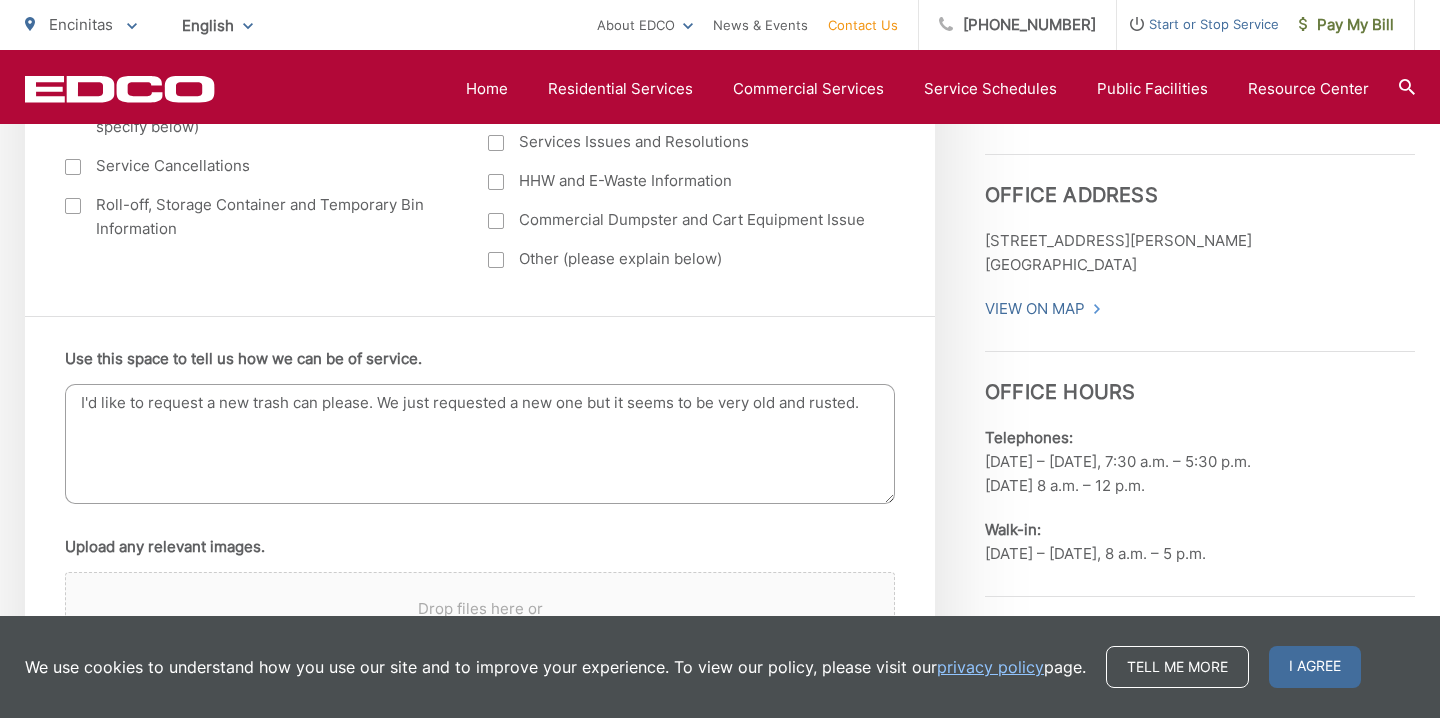 scroll, scrollTop: 1191, scrollLeft: 0, axis: vertical 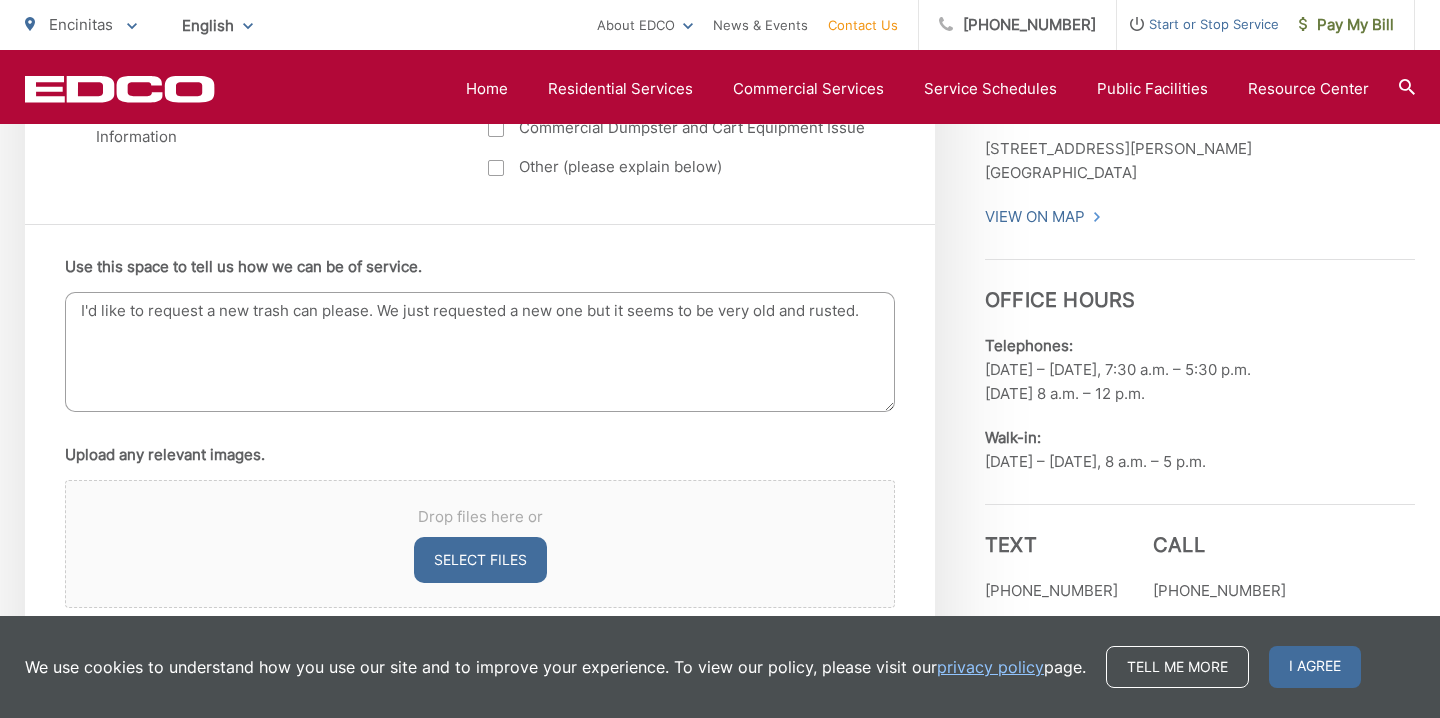 click on "I'd like to request a new trash can please. We just requested a new one but it seems to be very old and rusted." at bounding box center (480, 352) 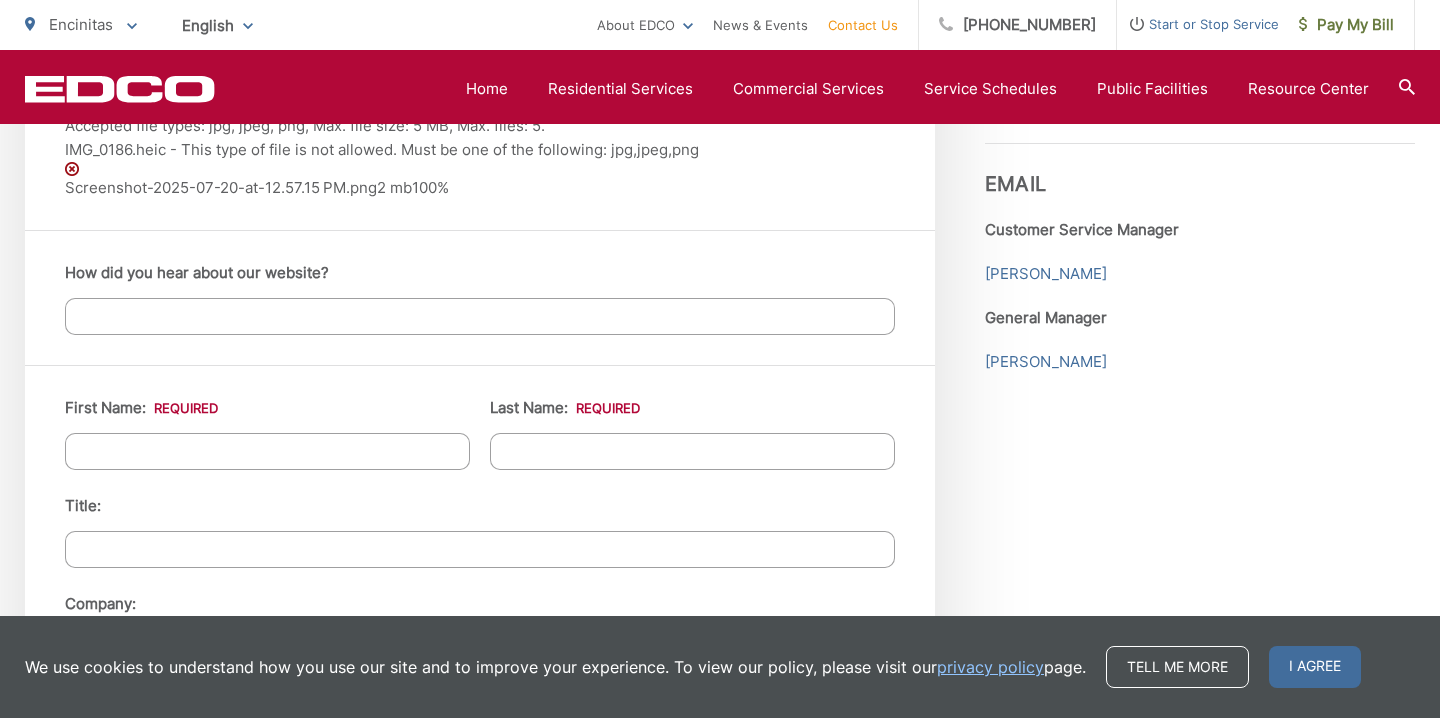 scroll, scrollTop: 1707, scrollLeft: 0, axis: vertical 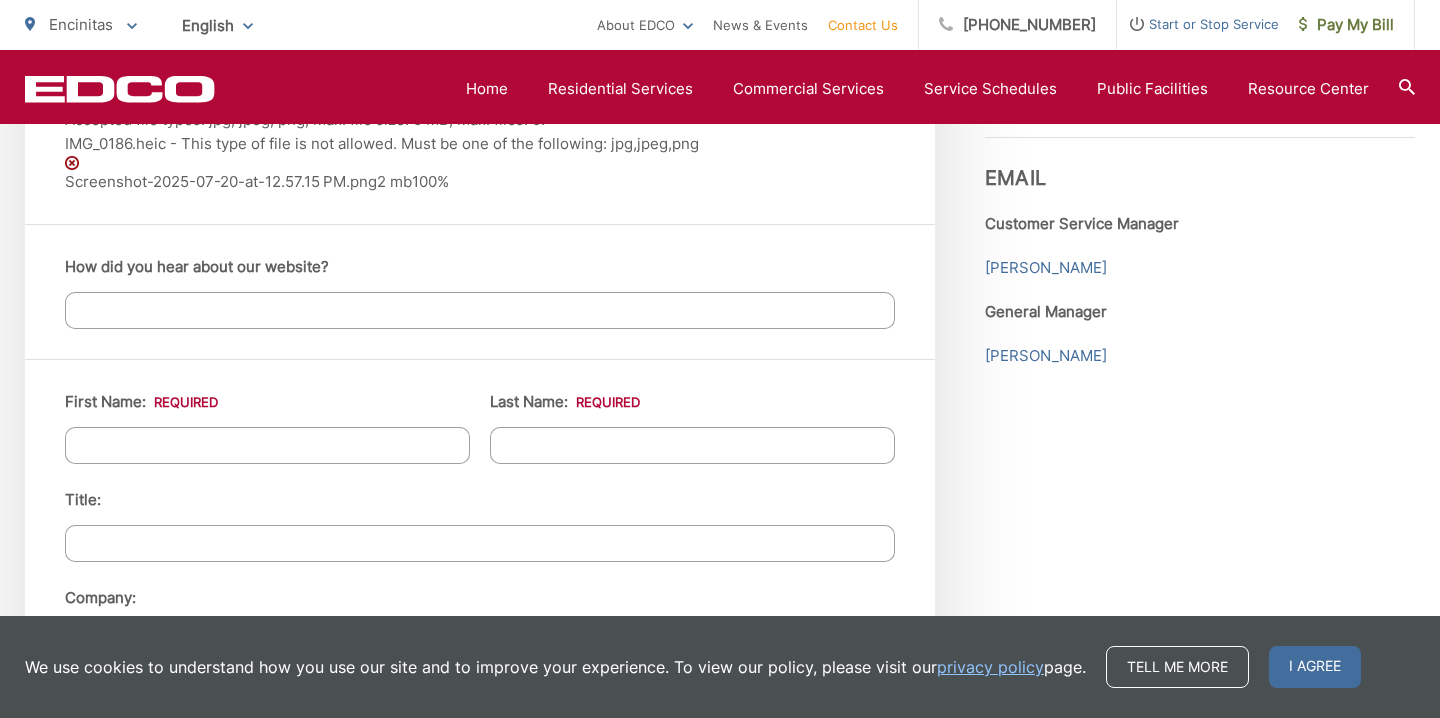 type on "I'd like to request a new trash can please. We just requested a new one and received it, but it seems to be very old and rusted." 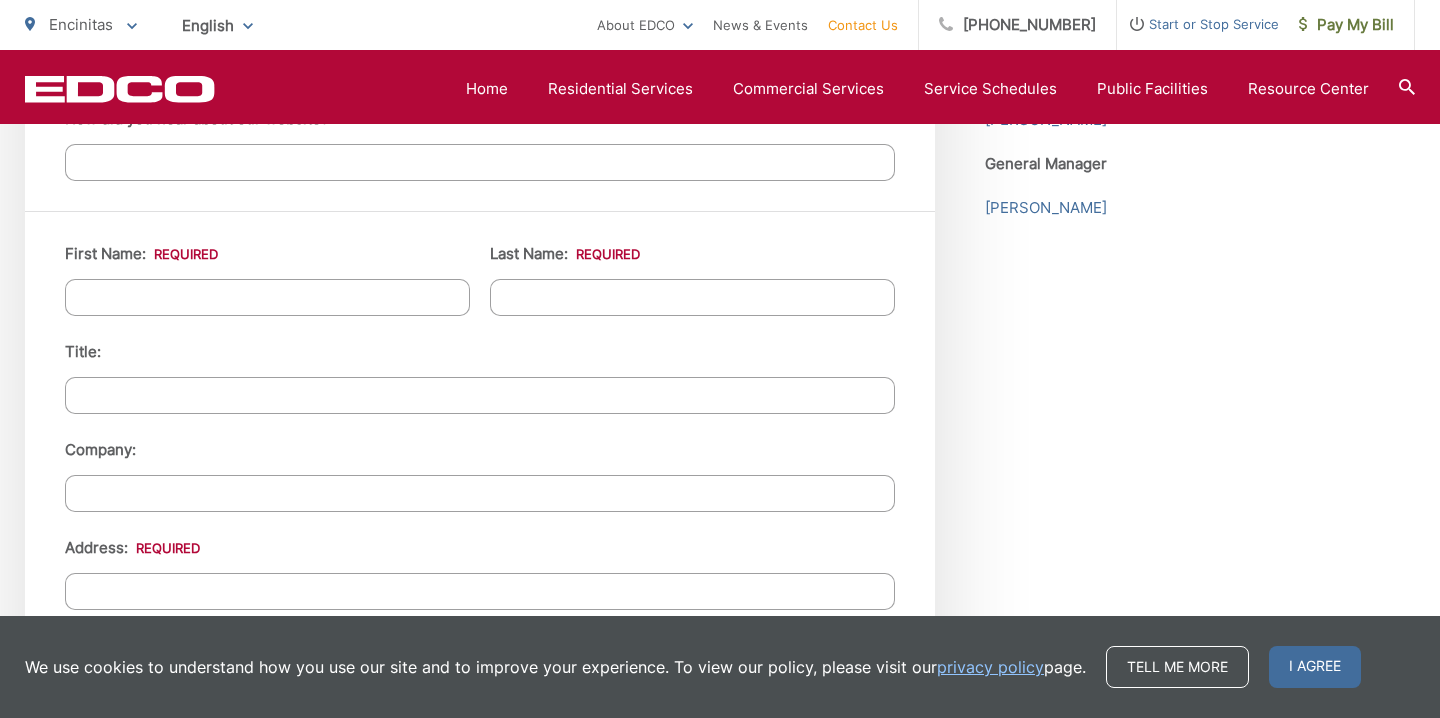 scroll, scrollTop: 1901, scrollLeft: 0, axis: vertical 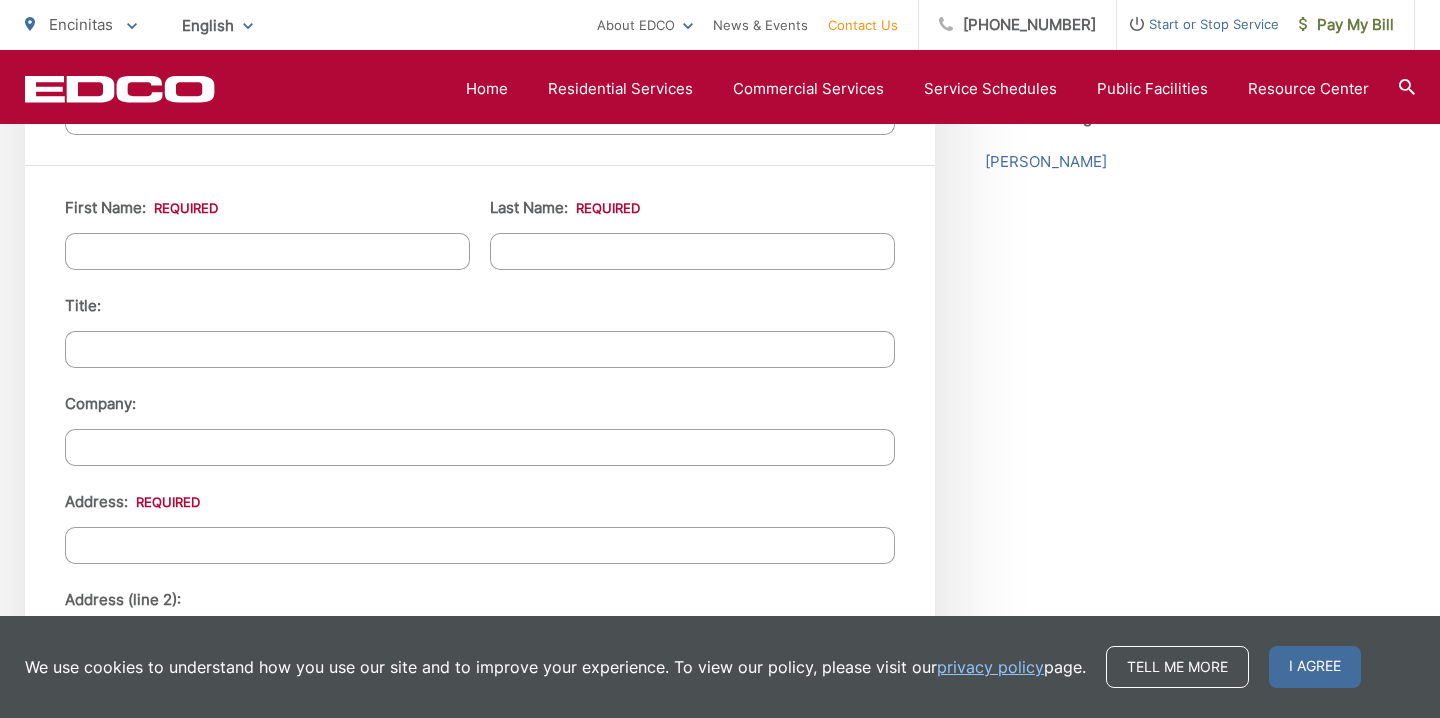 click on "First Name: *" at bounding box center (267, 251) 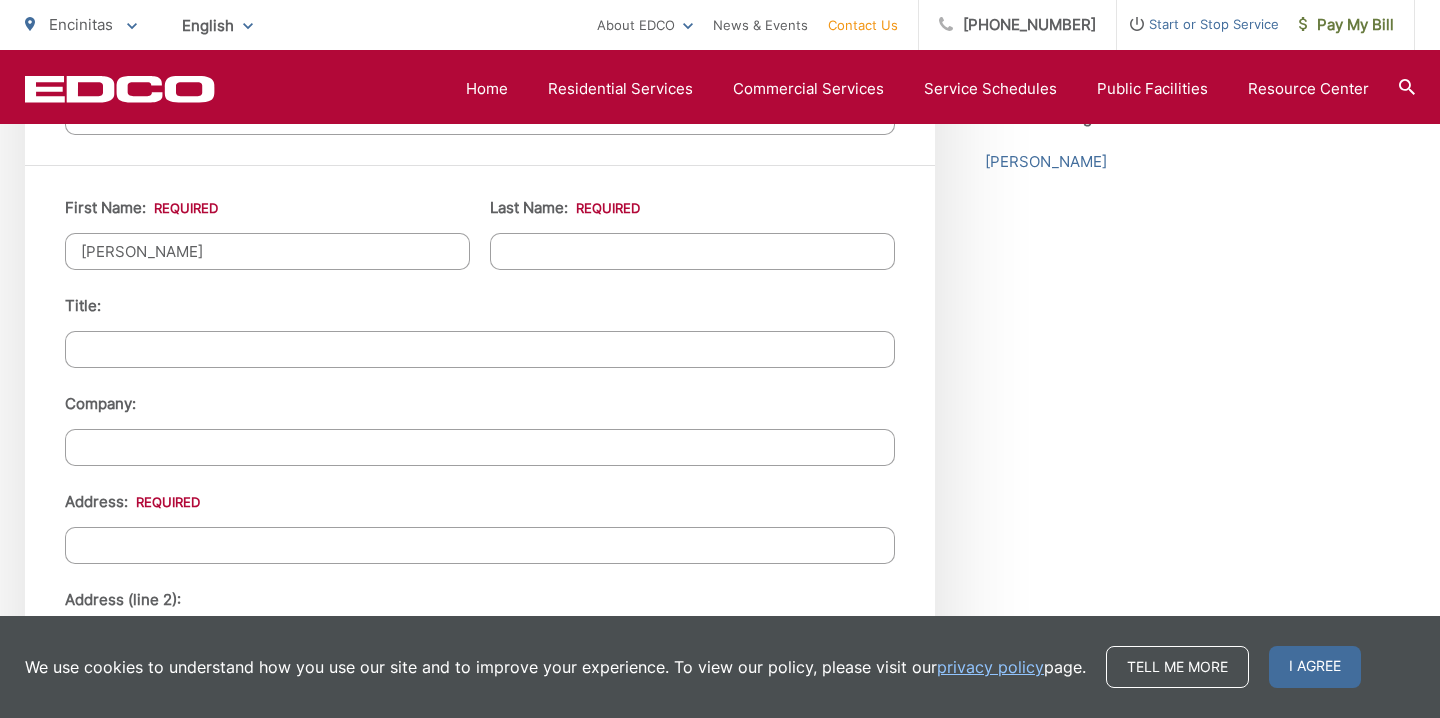 type on "Taylor" 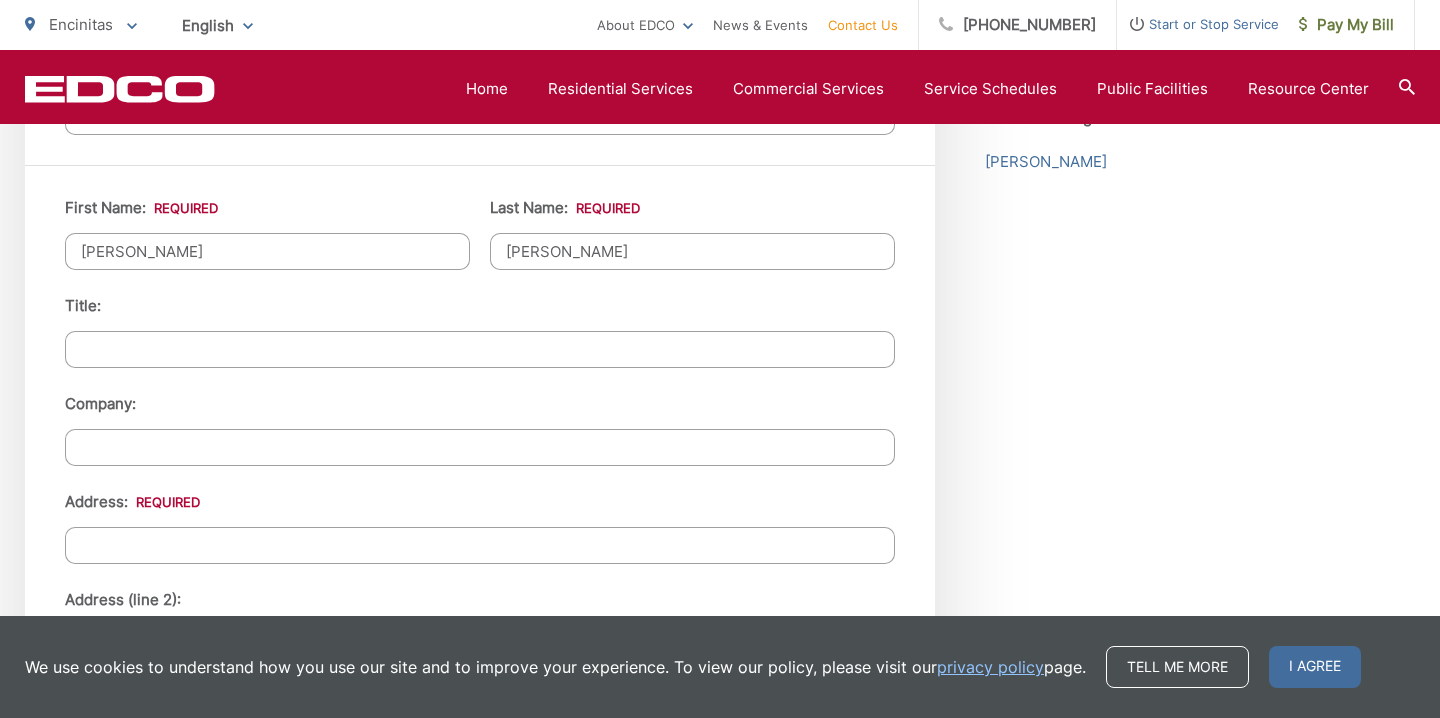 type on "Jackson" 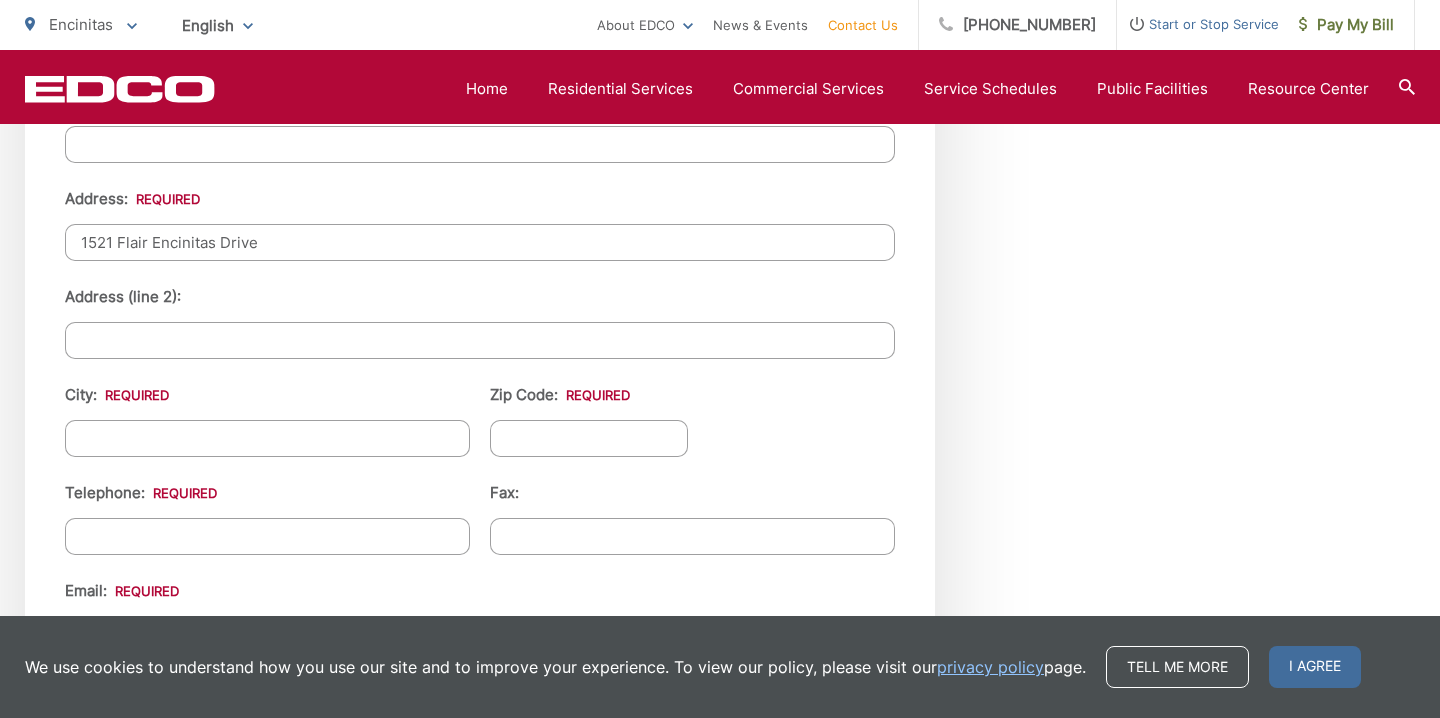 scroll, scrollTop: 2234, scrollLeft: 0, axis: vertical 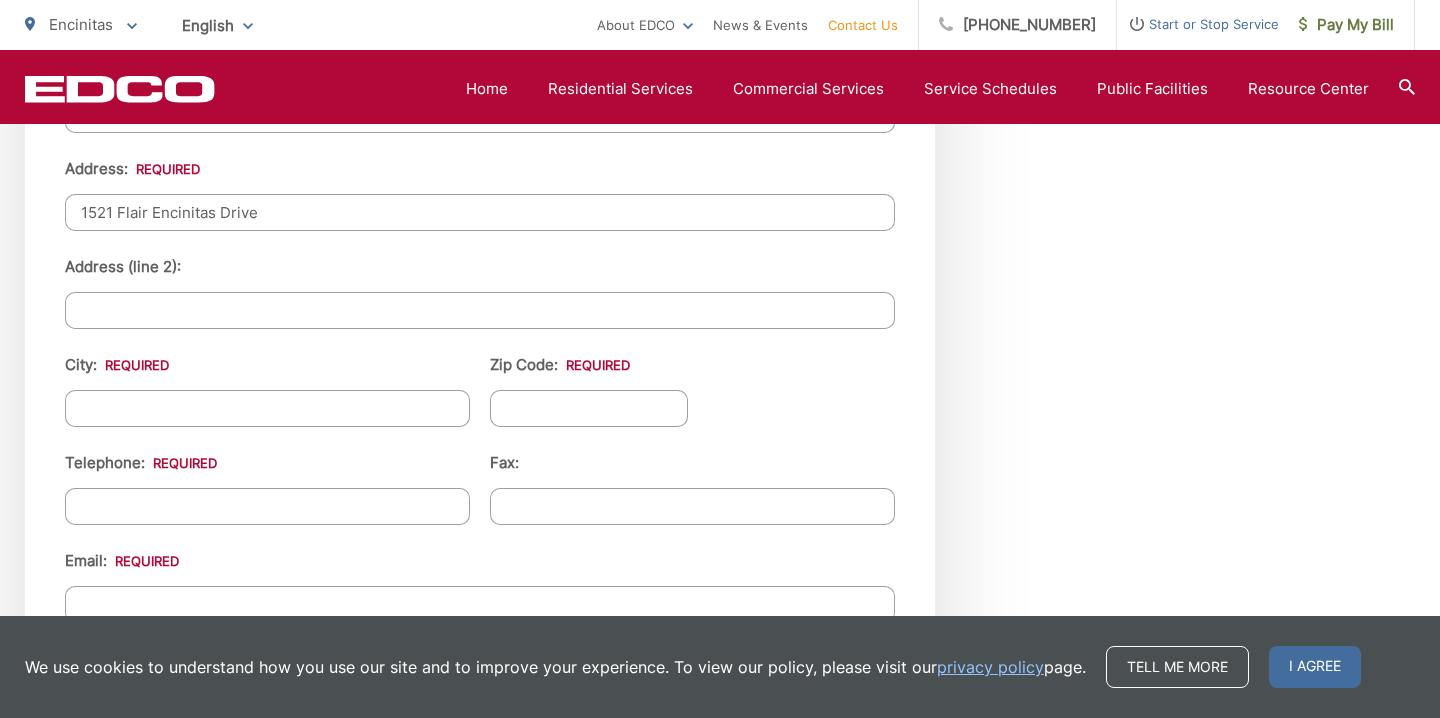 type on "1521 Flair Encinitas Drive" 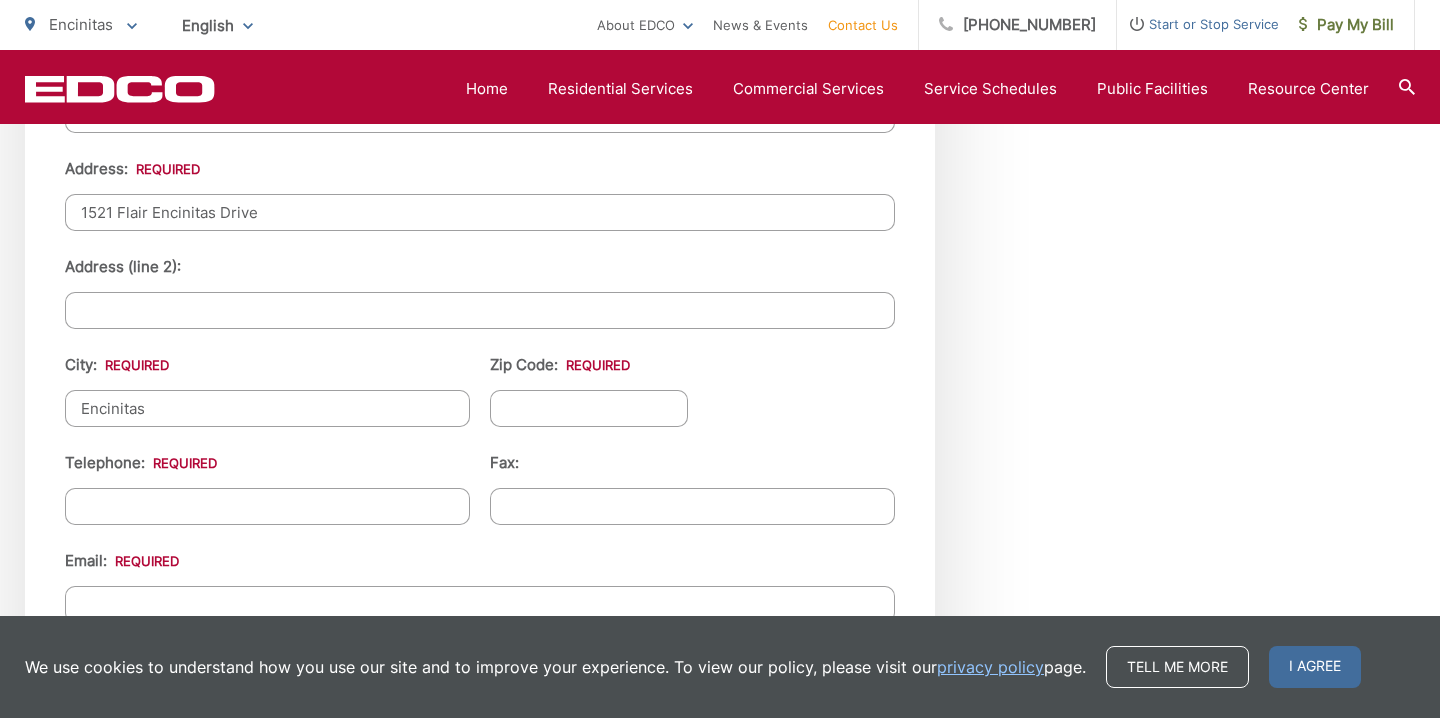 type on "Encinitas" 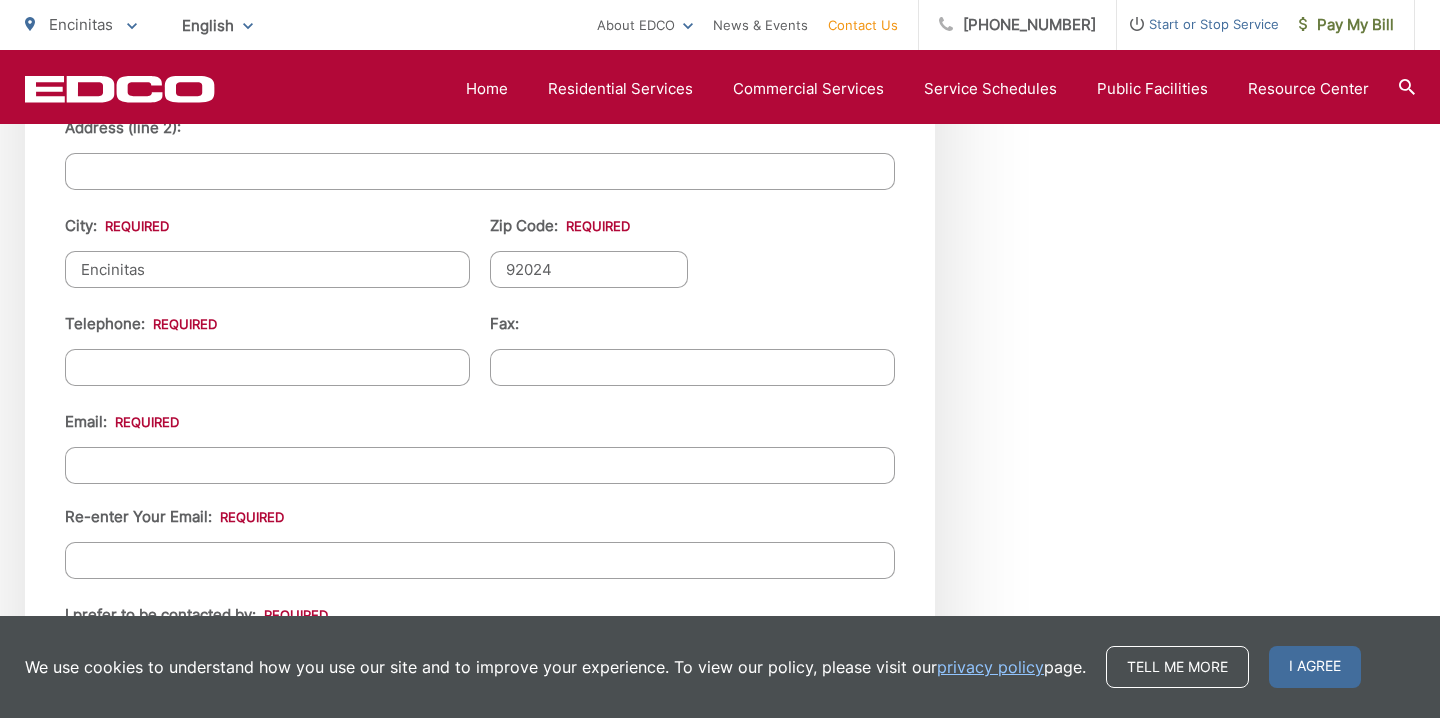 scroll, scrollTop: 2410, scrollLeft: 0, axis: vertical 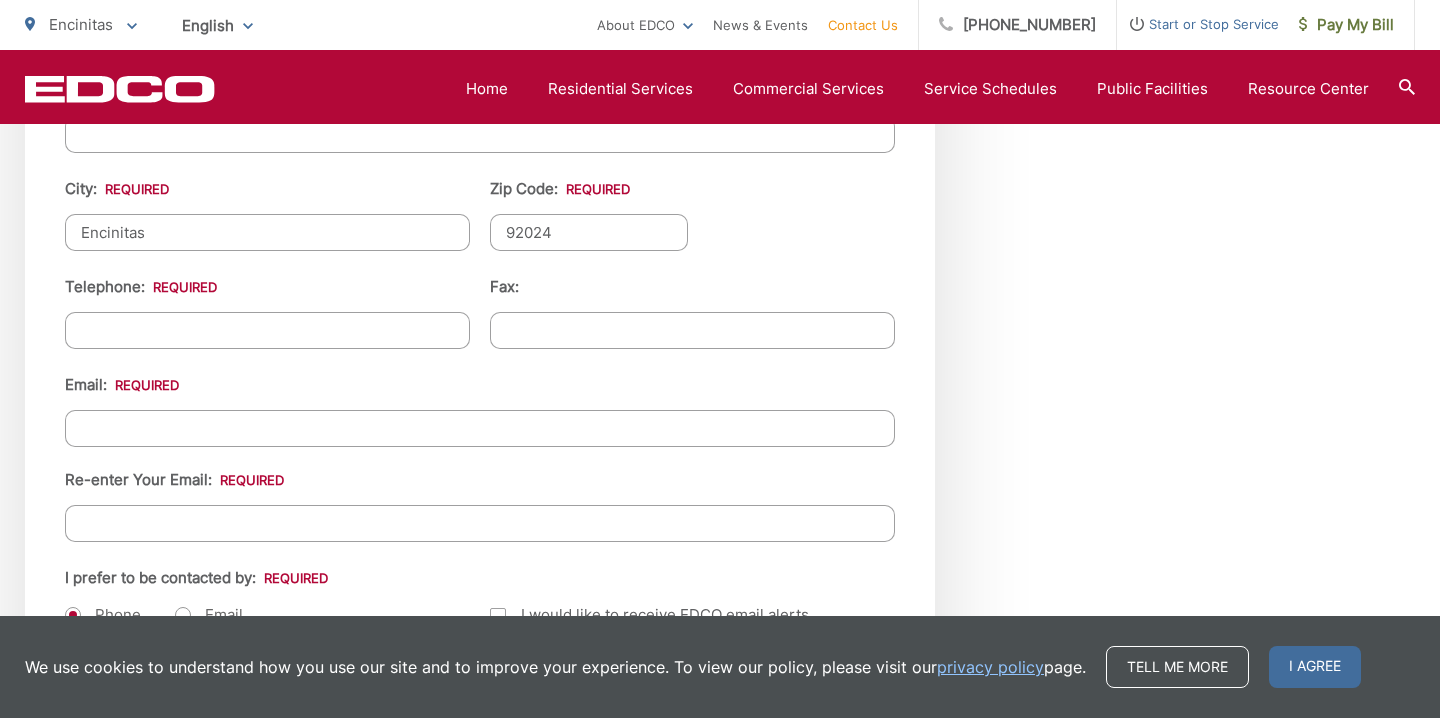 type on "92024" 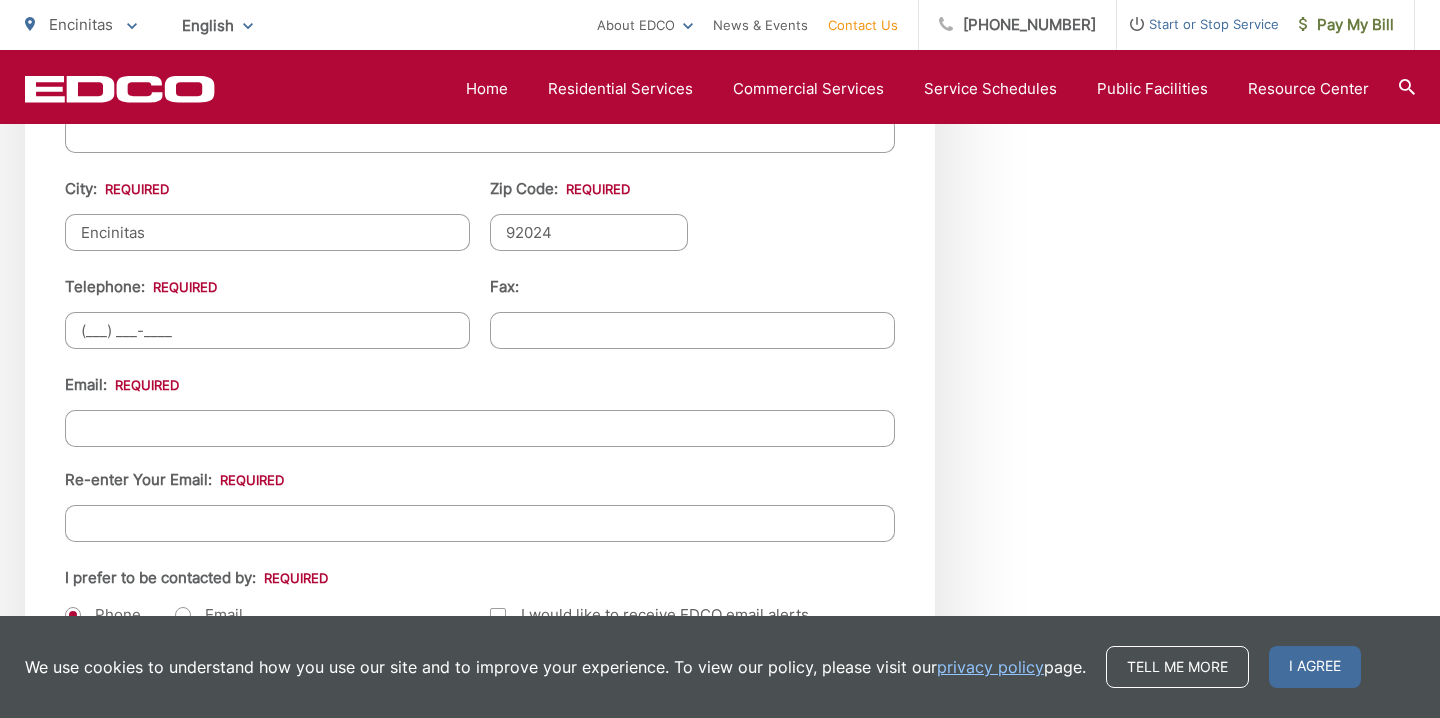 click on "(___) ___-____" at bounding box center [267, 330] 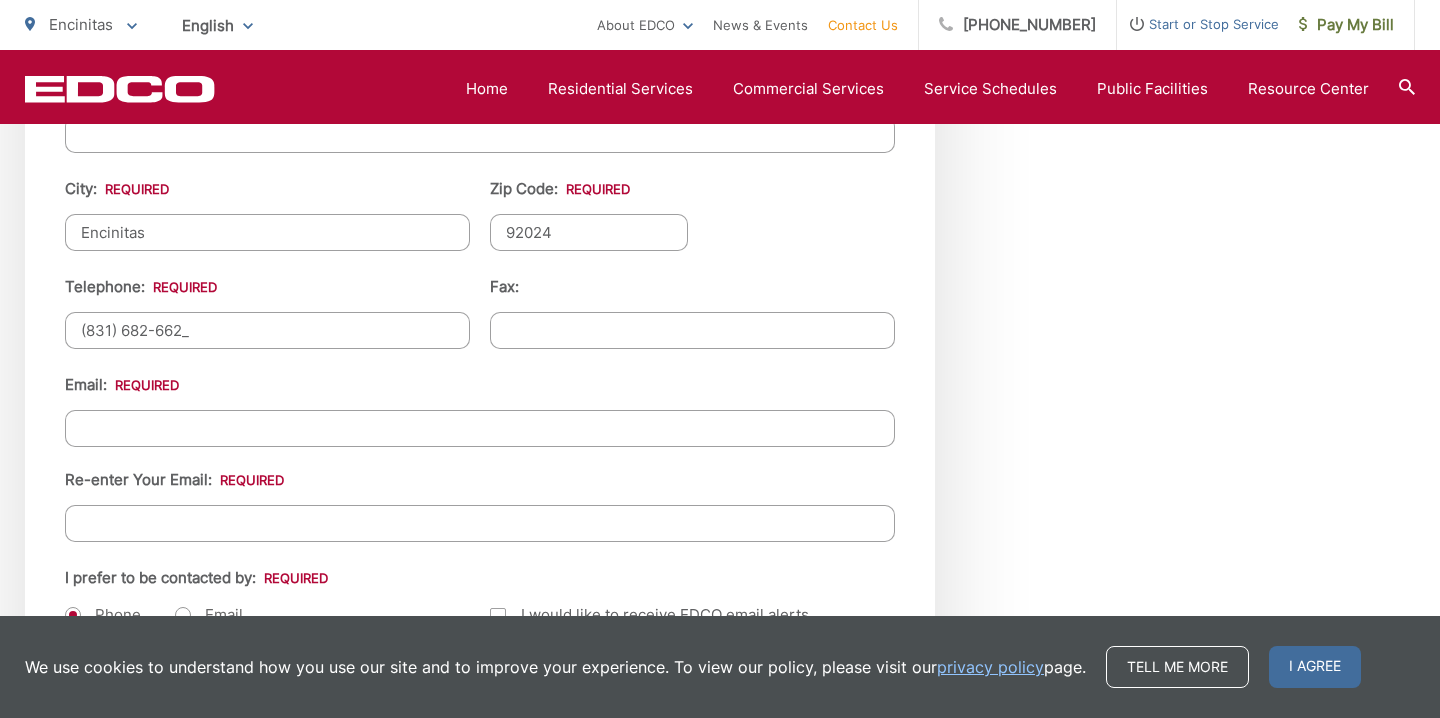 type on "(831) 682-6627" 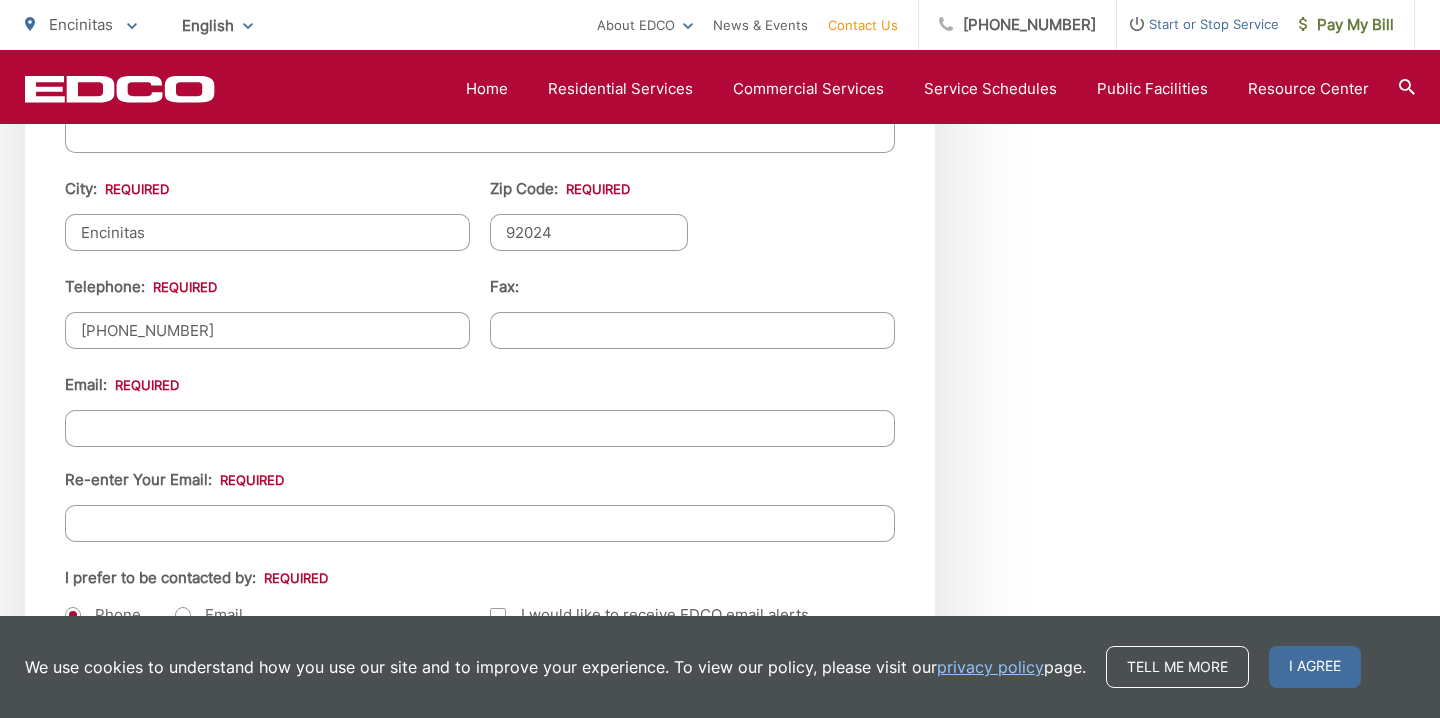 click on "Email *" at bounding box center (480, 428) 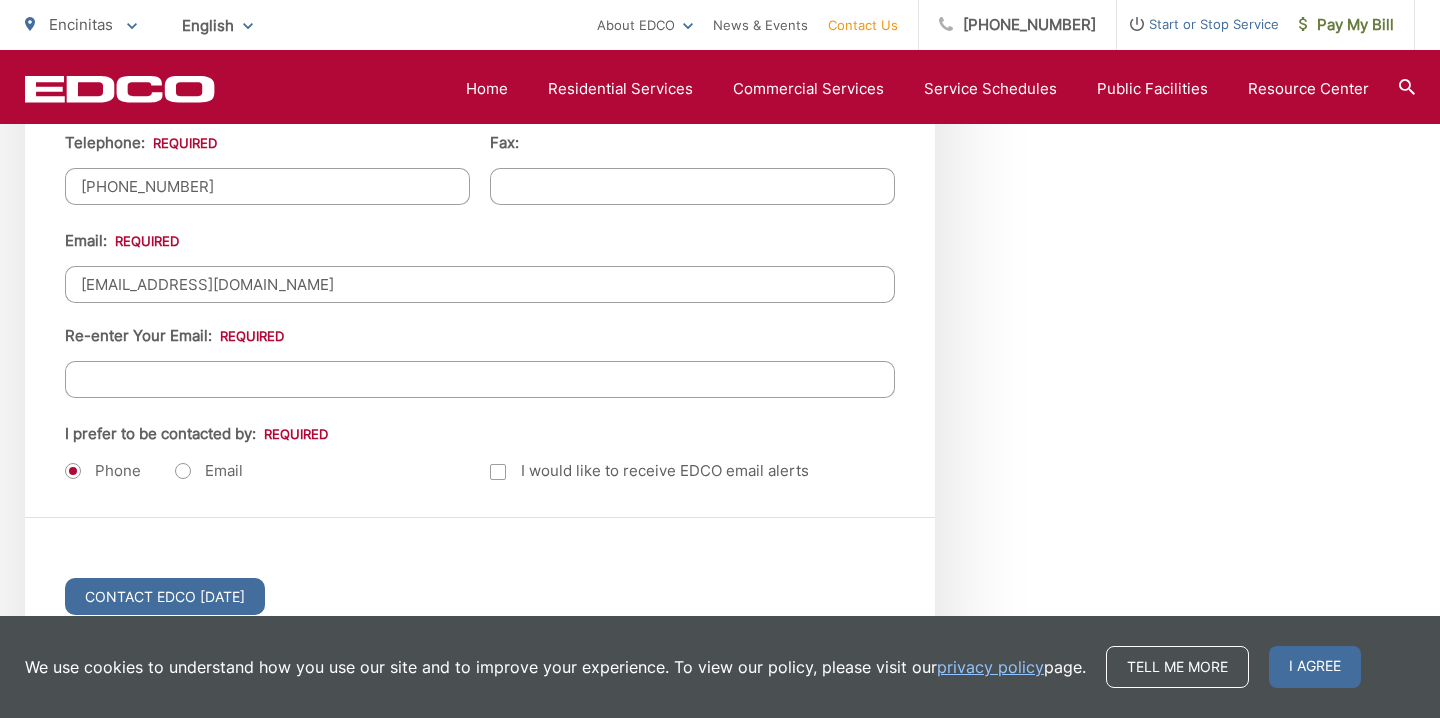 scroll, scrollTop: 2564, scrollLeft: 0, axis: vertical 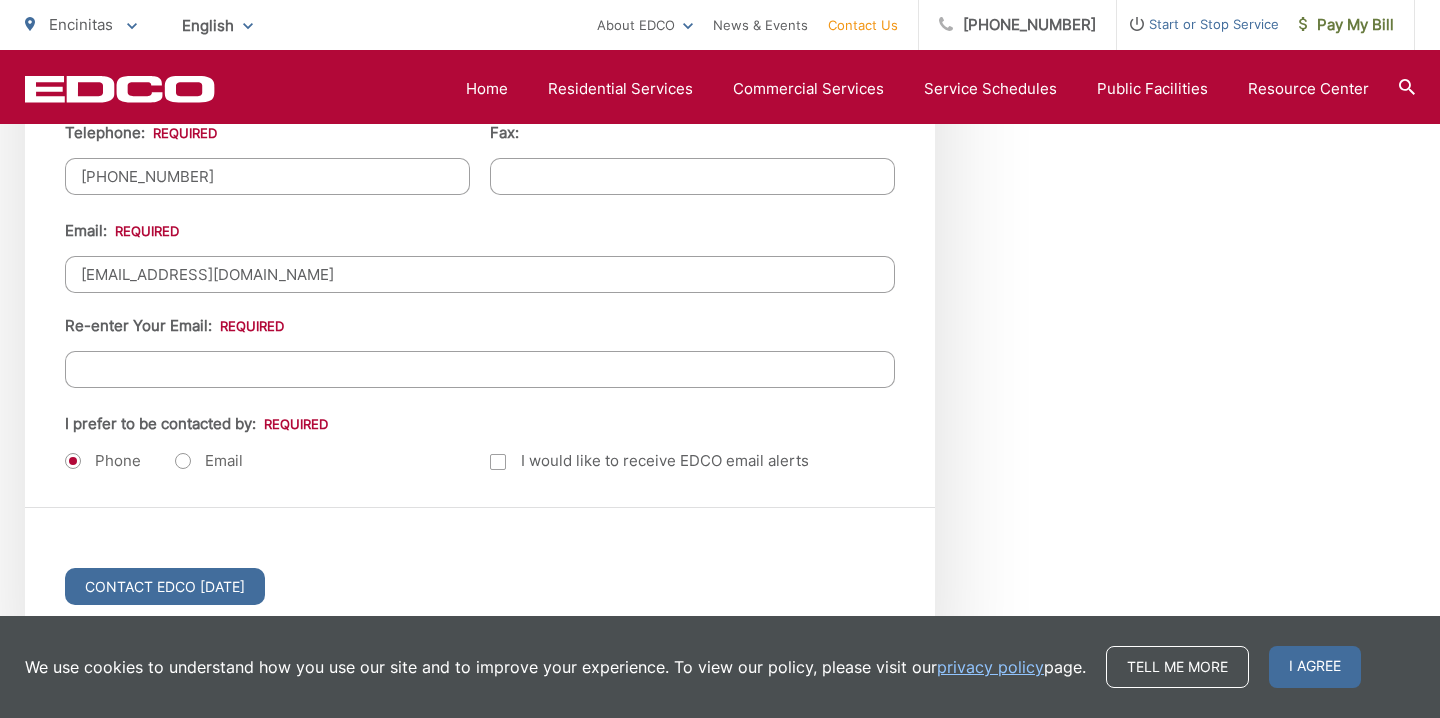 type on "taylormariejackson.25@gmail.com" 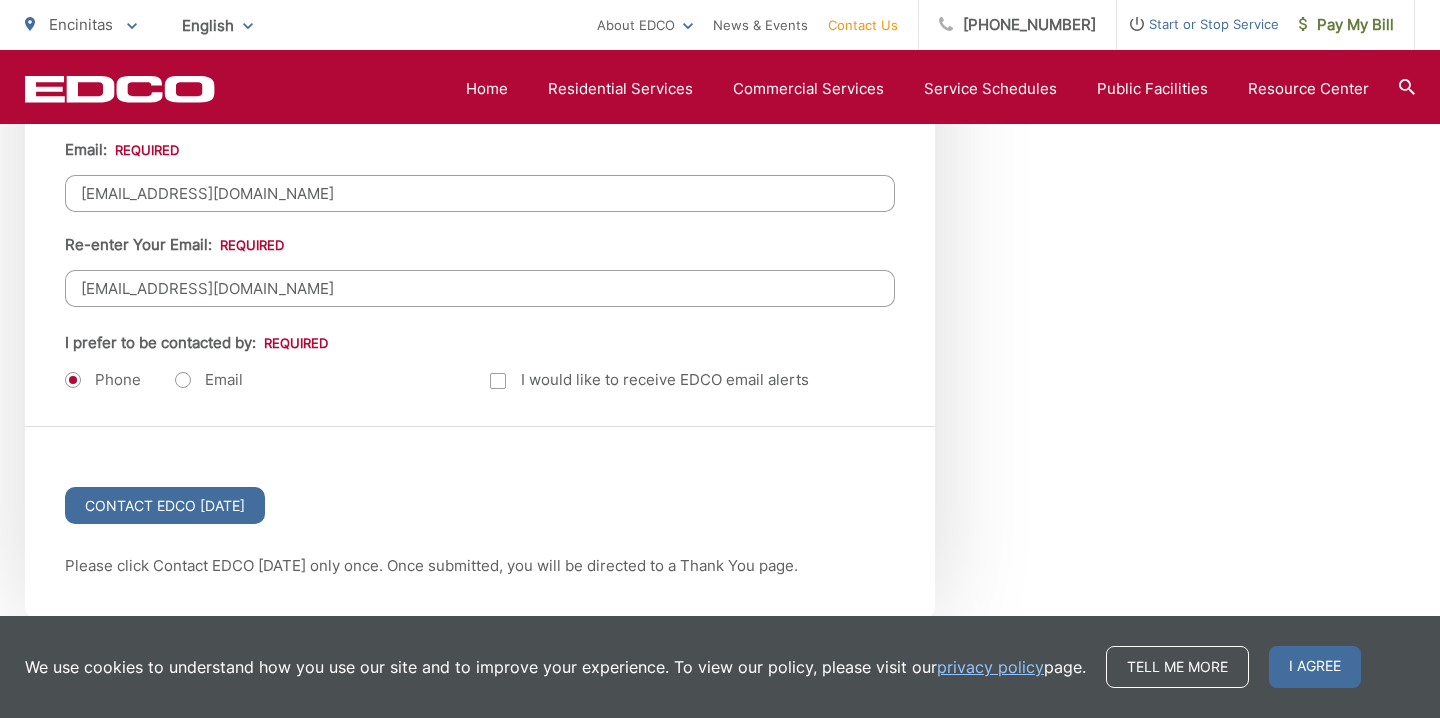 scroll, scrollTop: 2647, scrollLeft: 0, axis: vertical 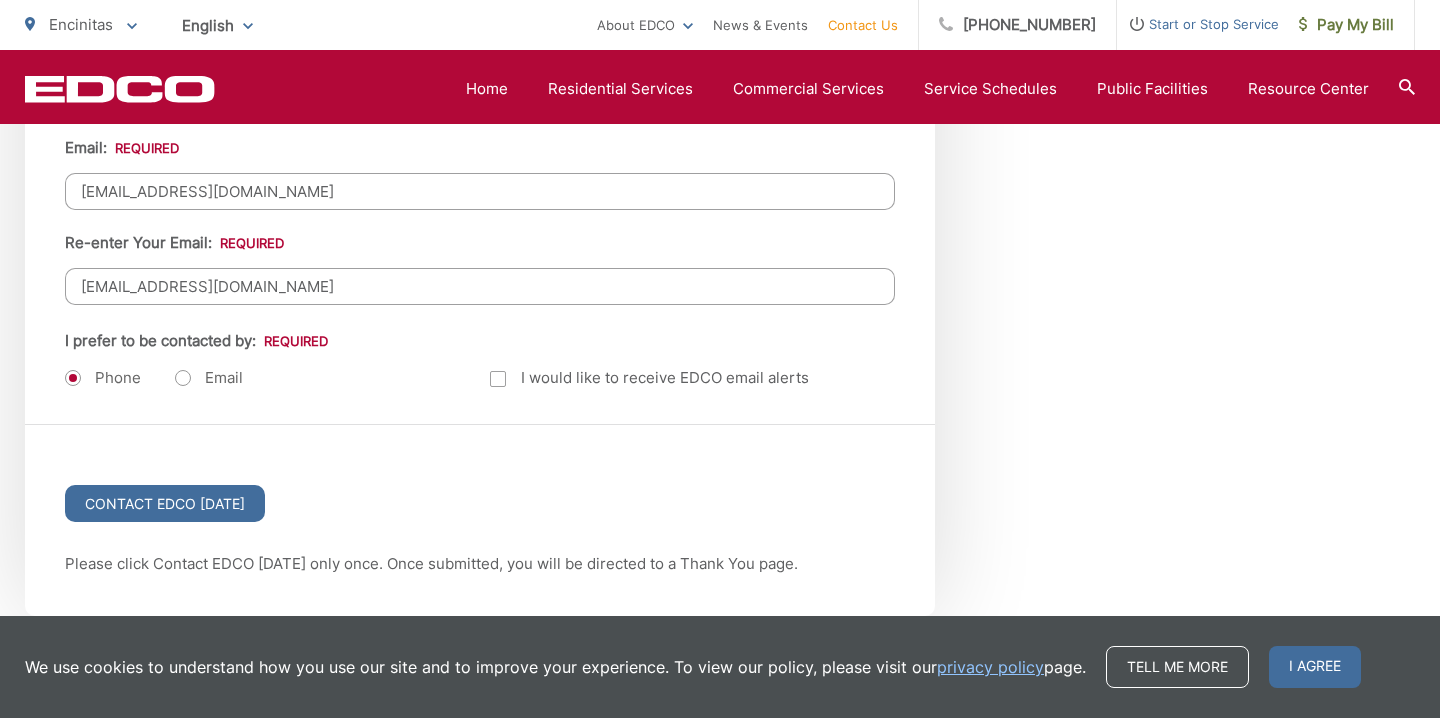 type on "taylormariejackson.25@gmail.com" 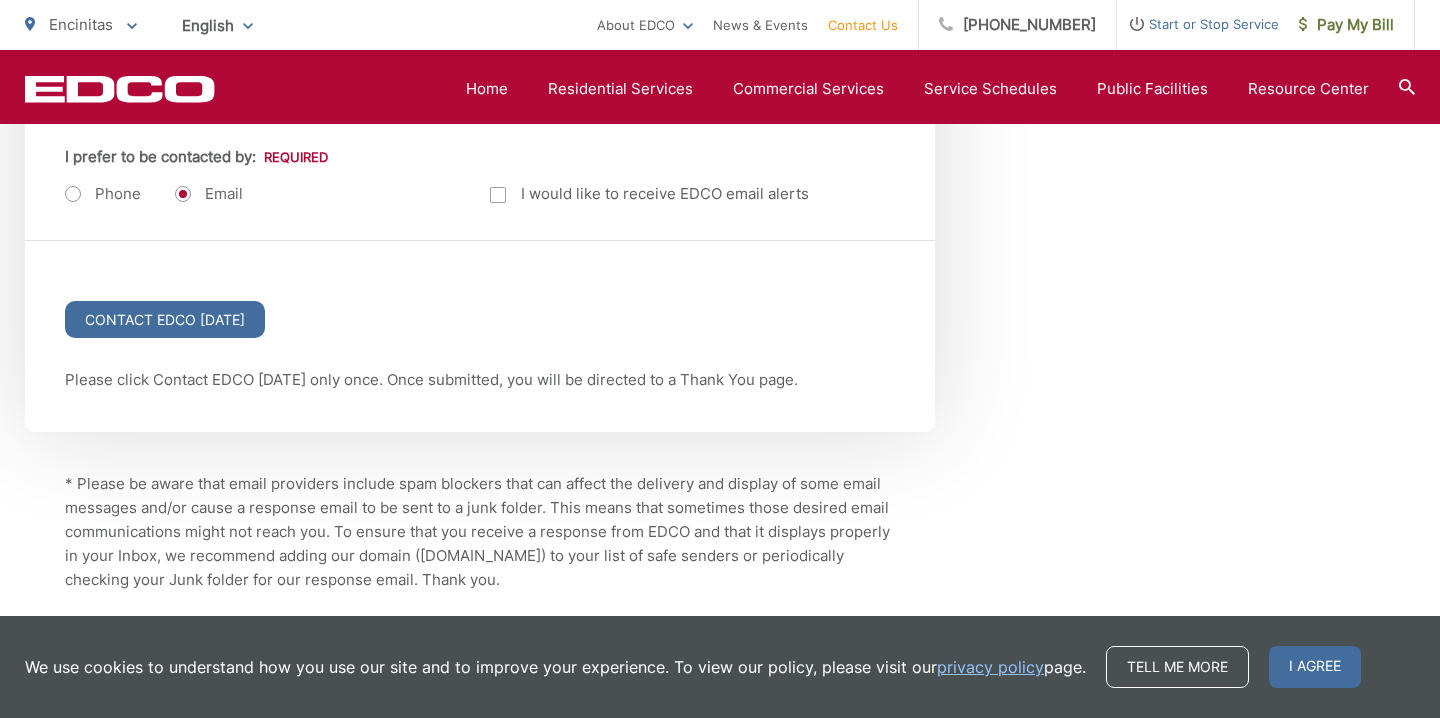 scroll, scrollTop: 2839, scrollLeft: 0, axis: vertical 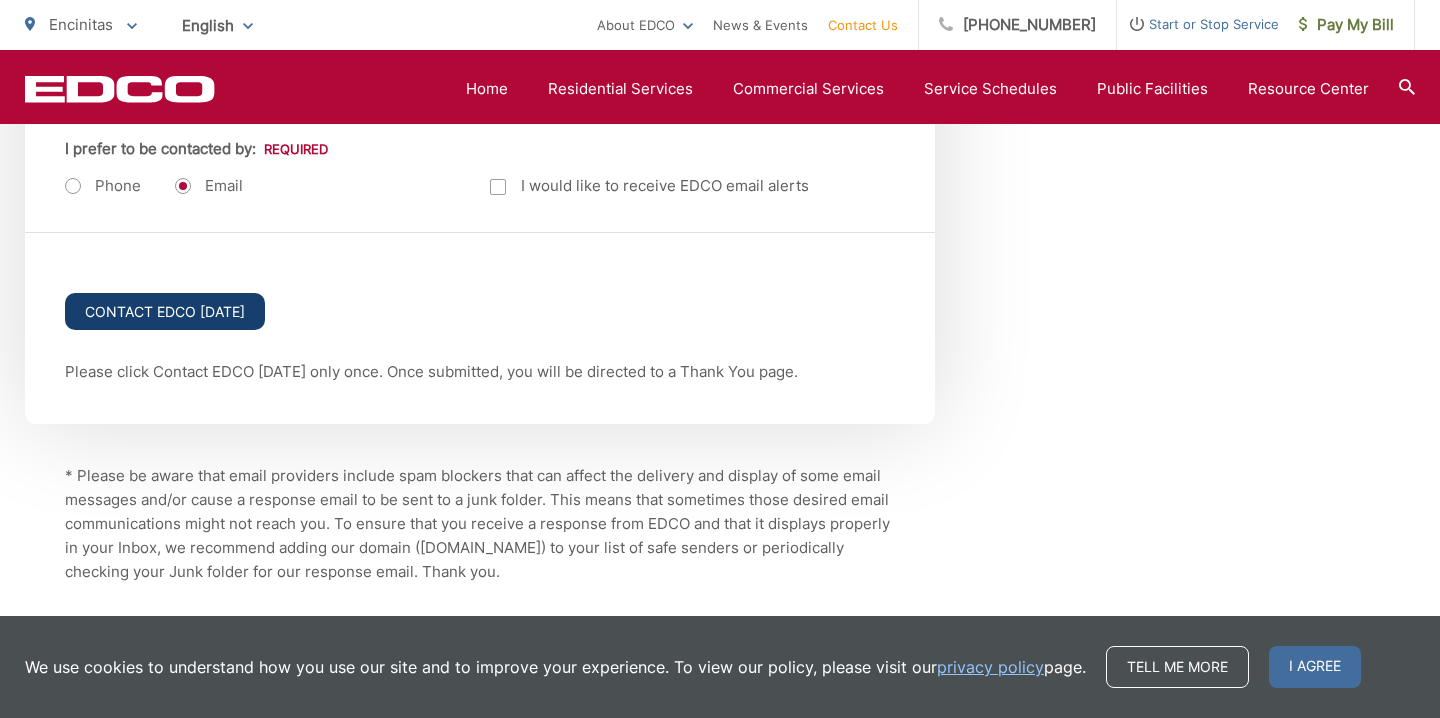 click on "Contact EDCO Today" at bounding box center (165, 311) 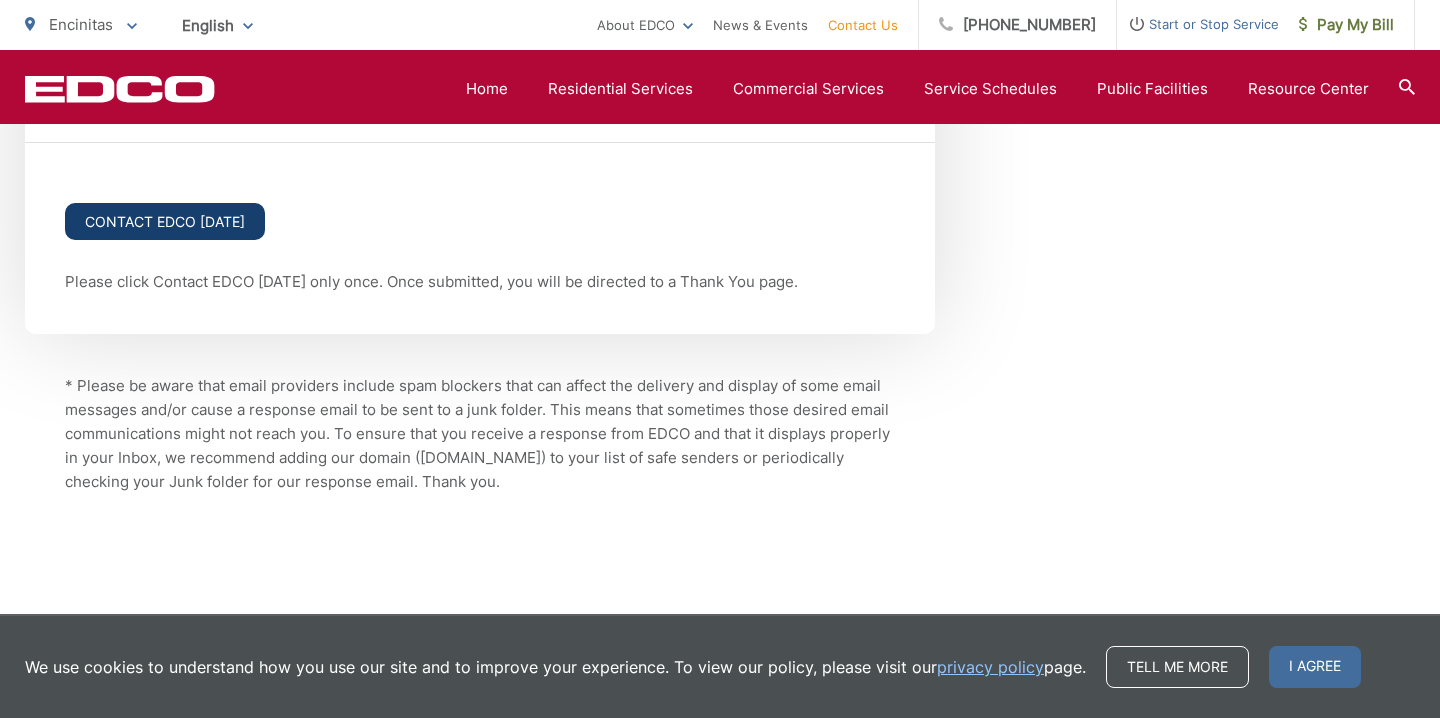 scroll, scrollTop: 2945, scrollLeft: 0, axis: vertical 